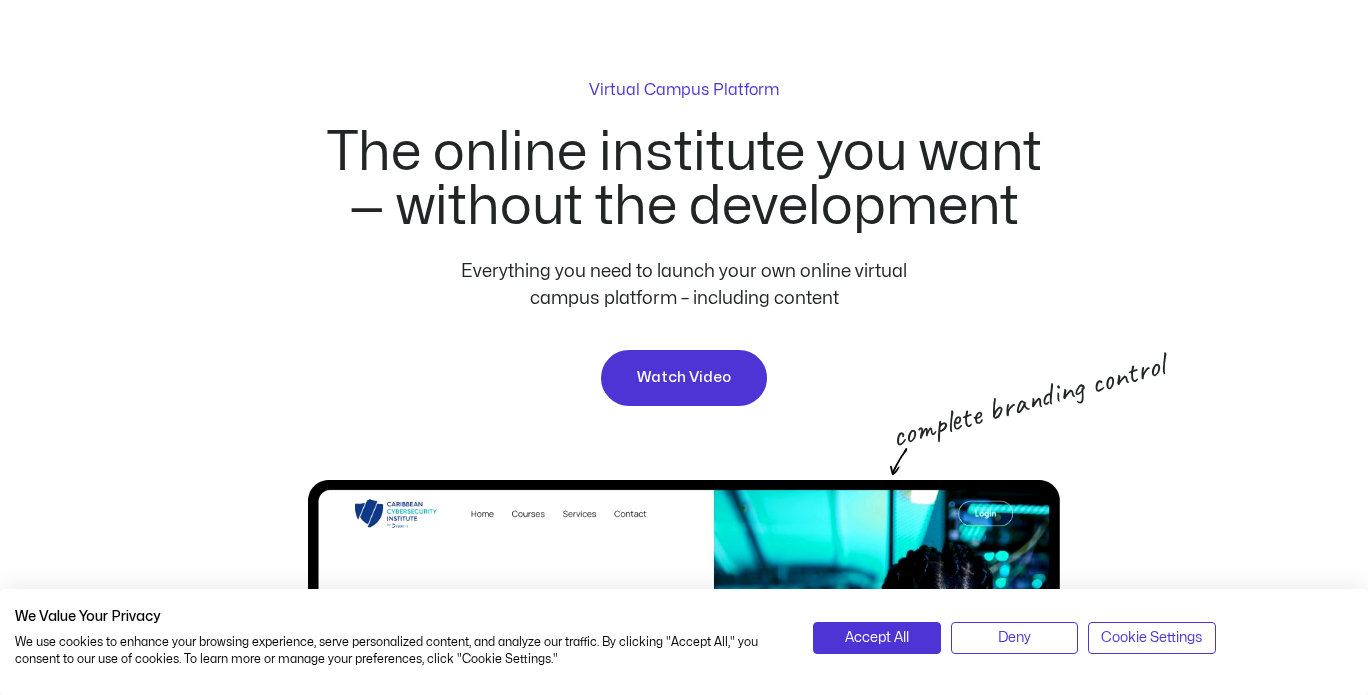 scroll, scrollTop: 200, scrollLeft: 0, axis: vertical 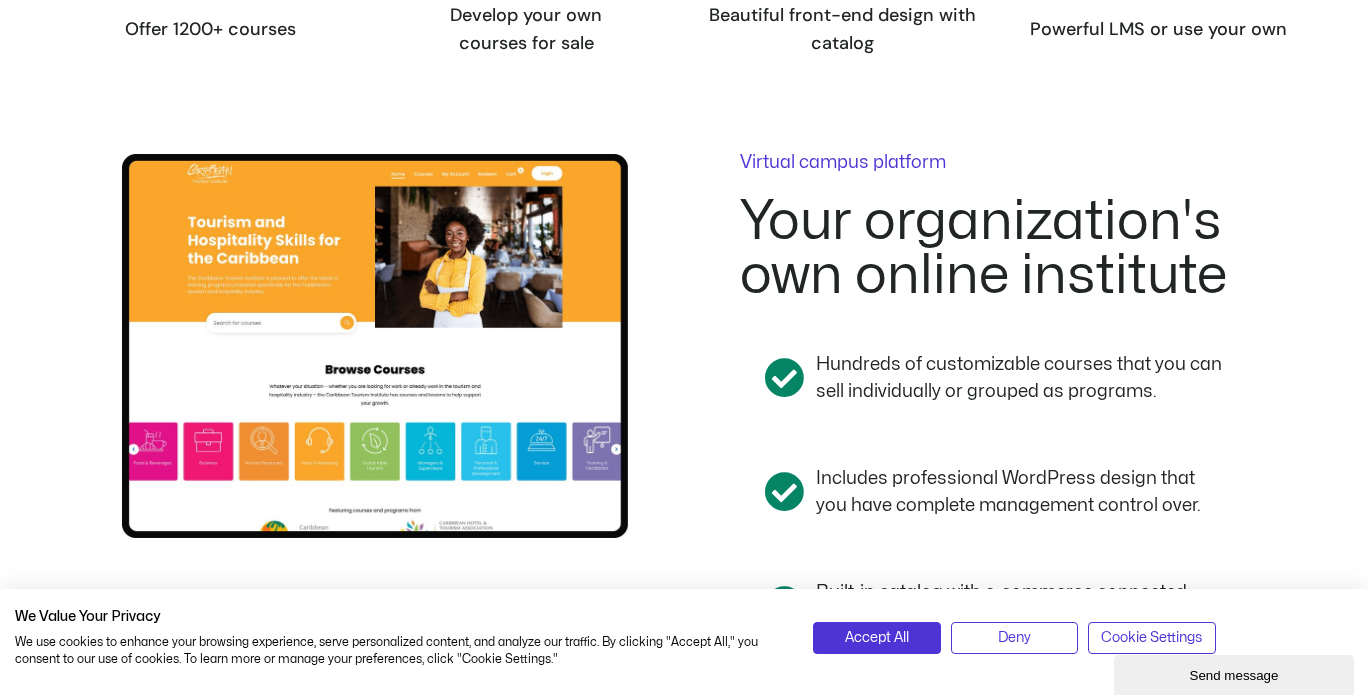 click at bounding box center (375, 346) 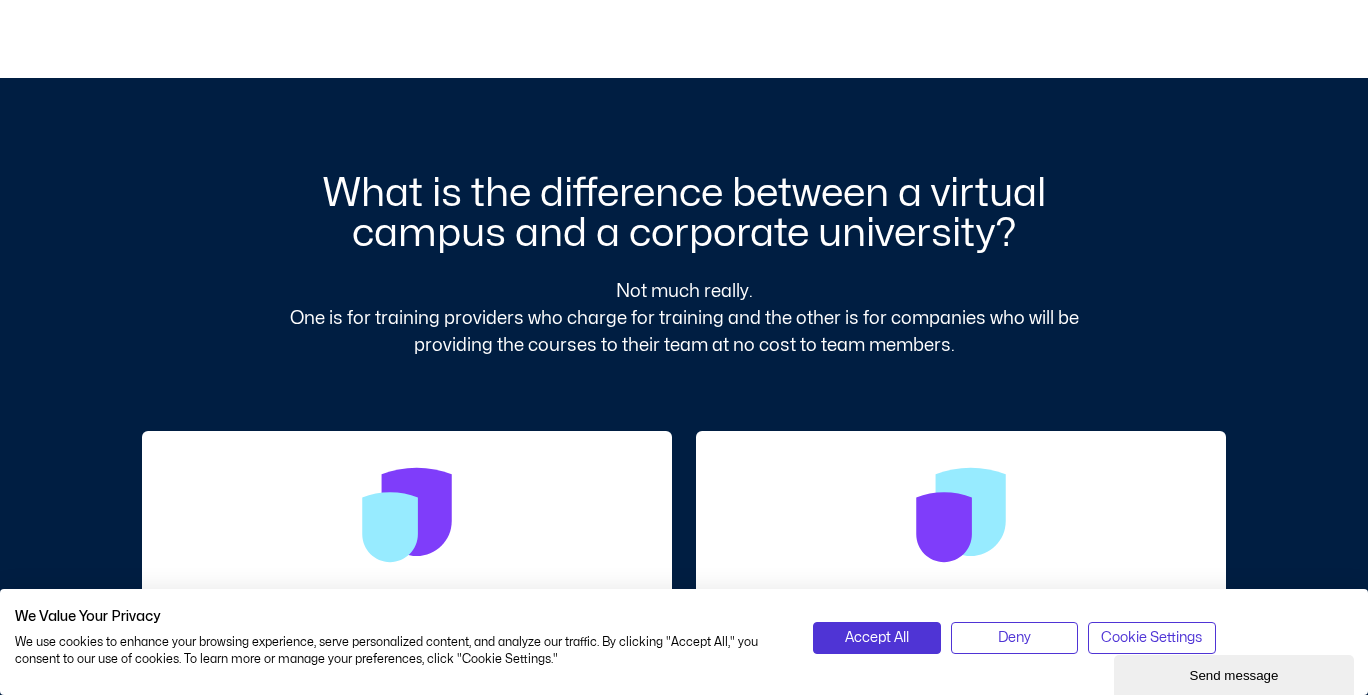 scroll, scrollTop: 2600, scrollLeft: 0, axis: vertical 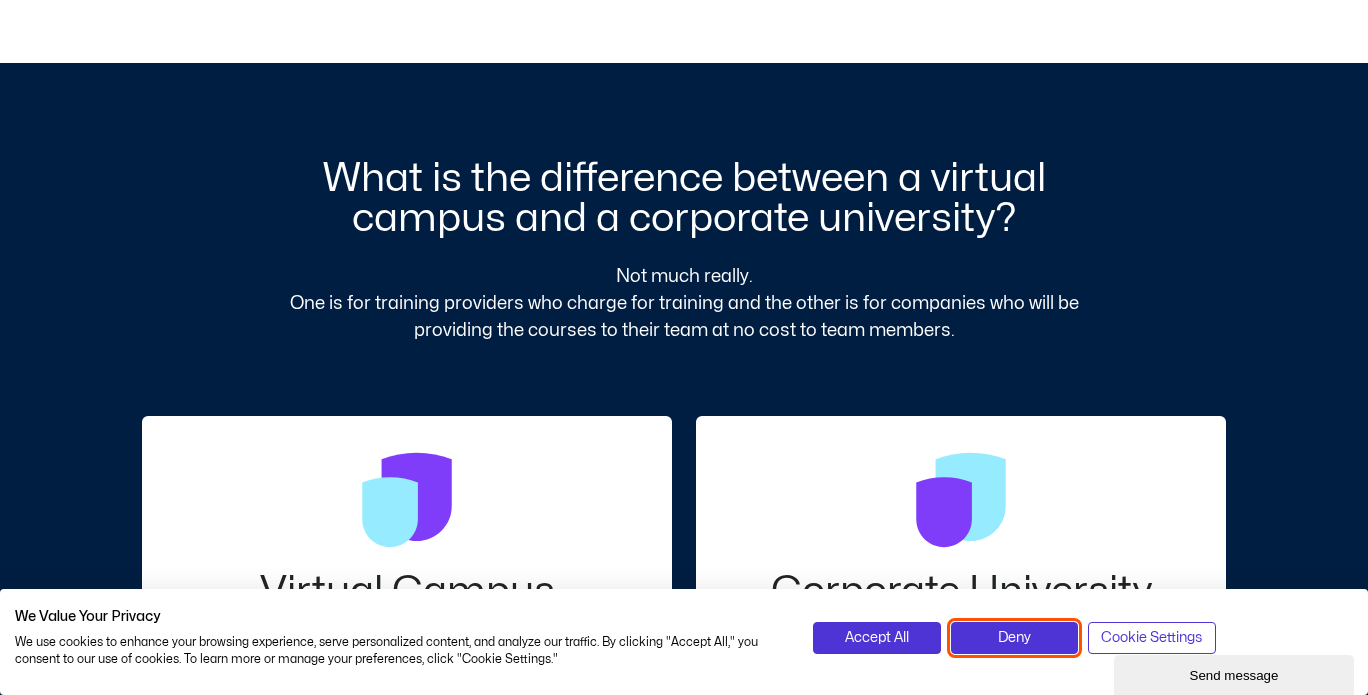 click on "Deny" at bounding box center [1015, 638] 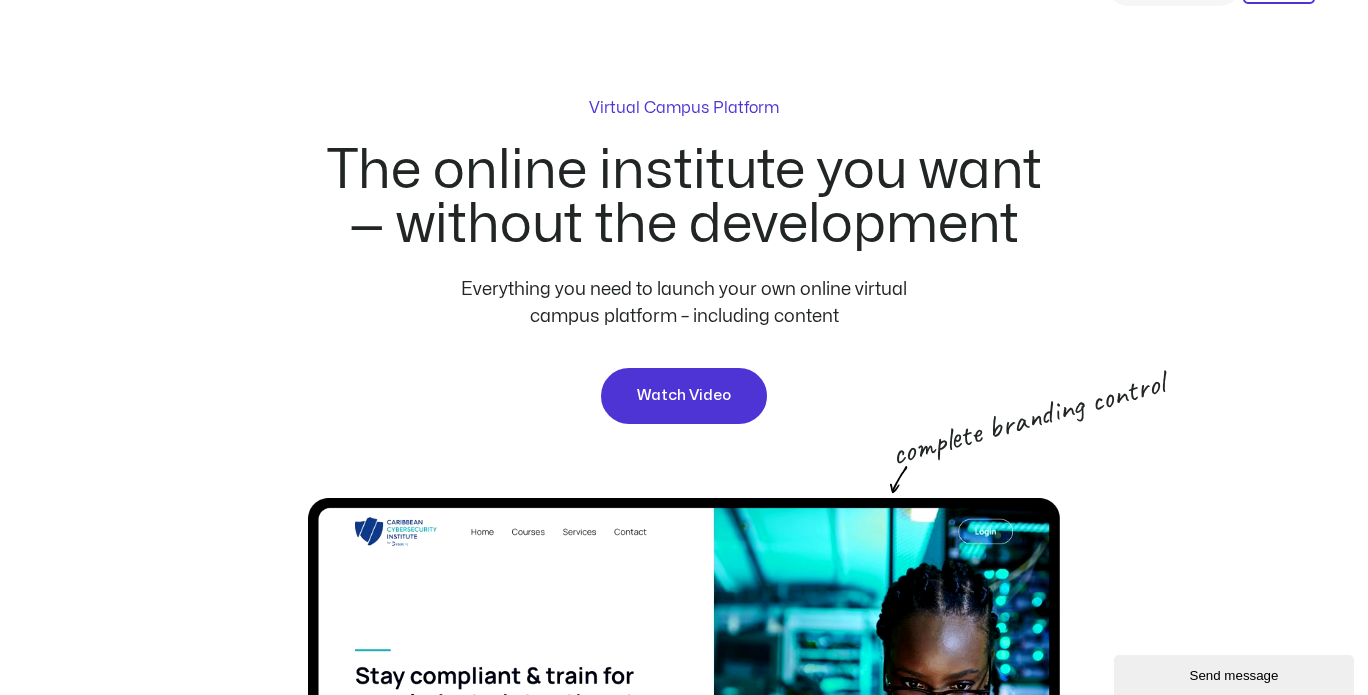 scroll, scrollTop: 0, scrollLeft: 0, axis: both 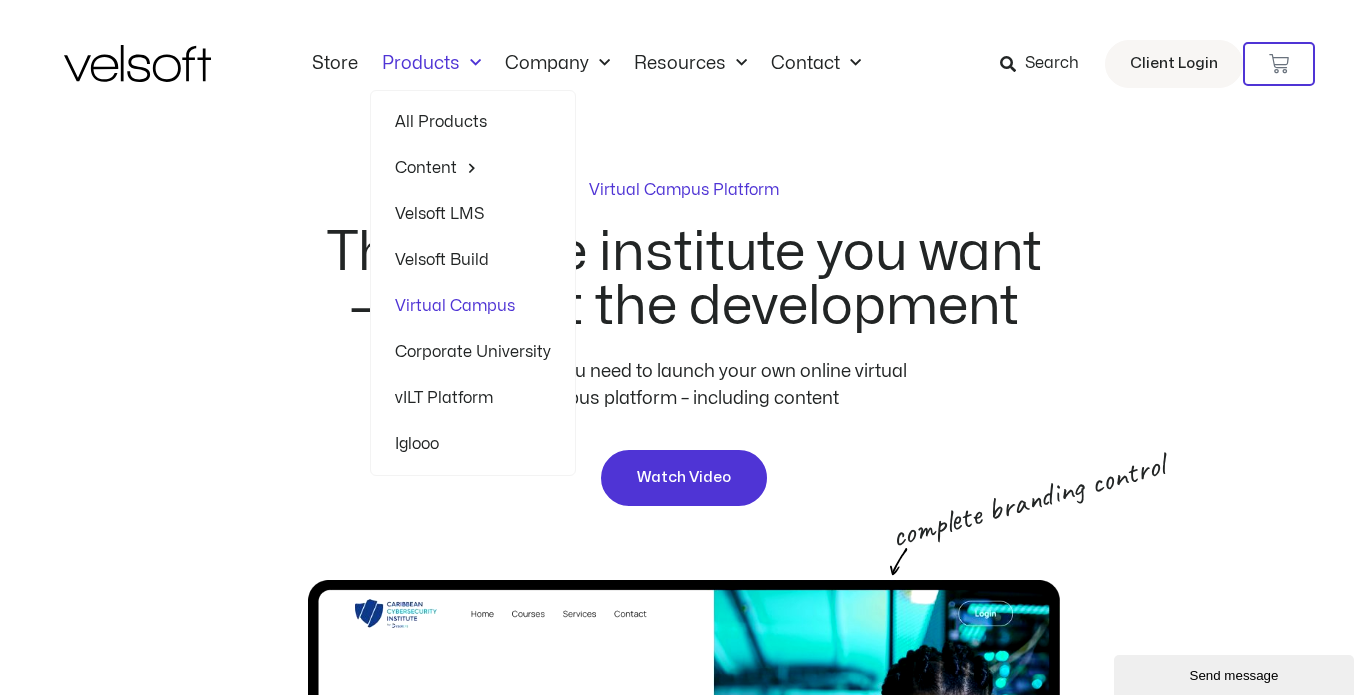 click on "Virtual Campus" 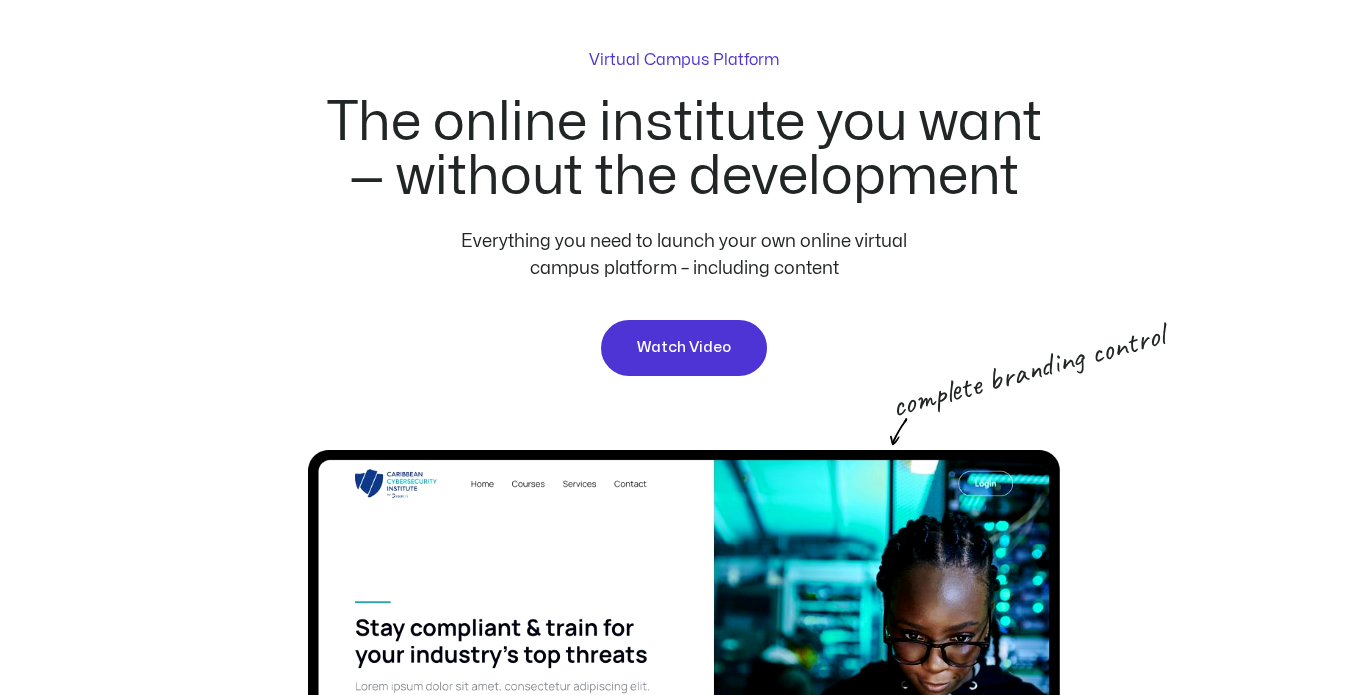scroll, scrollTop: 0, scrollLeft: 0, axis: both 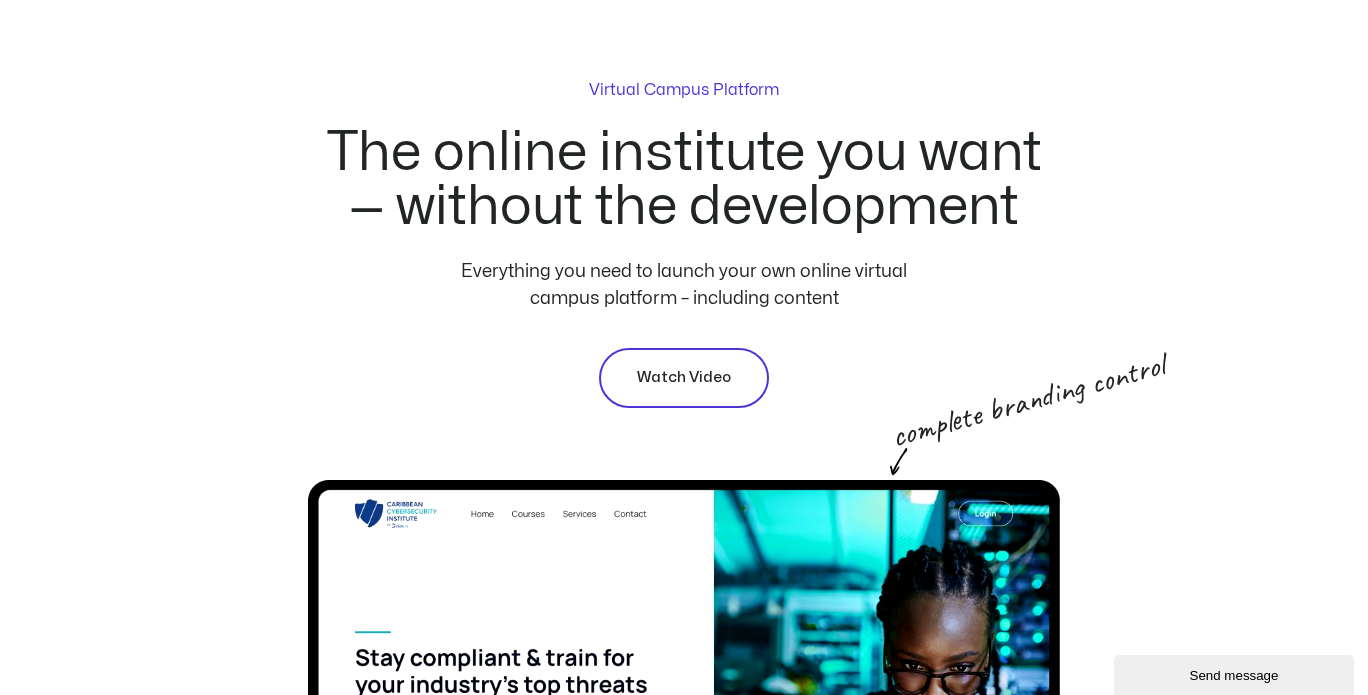 click on "Watch Video" at bounding box center [684, 378] 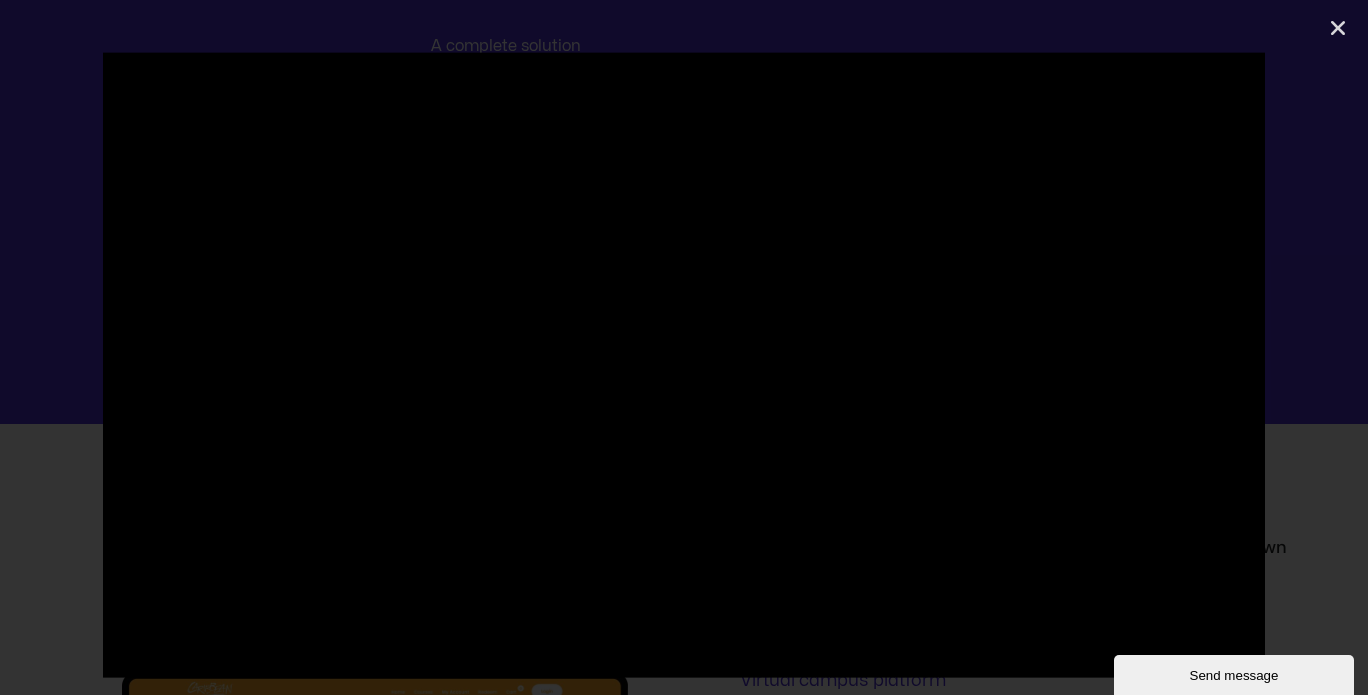 scroll, scrollTop: 1100, scrollLeft: 0, axis: vertical 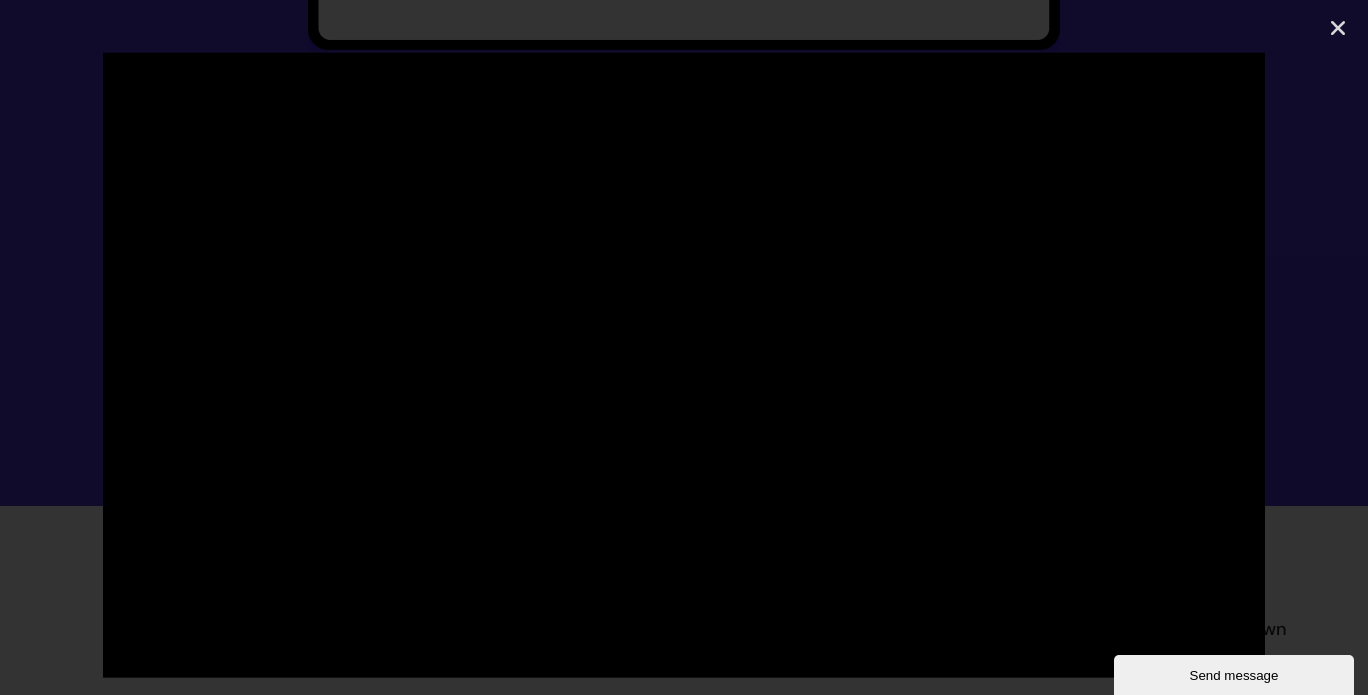 click at bounding box center (684, 347) 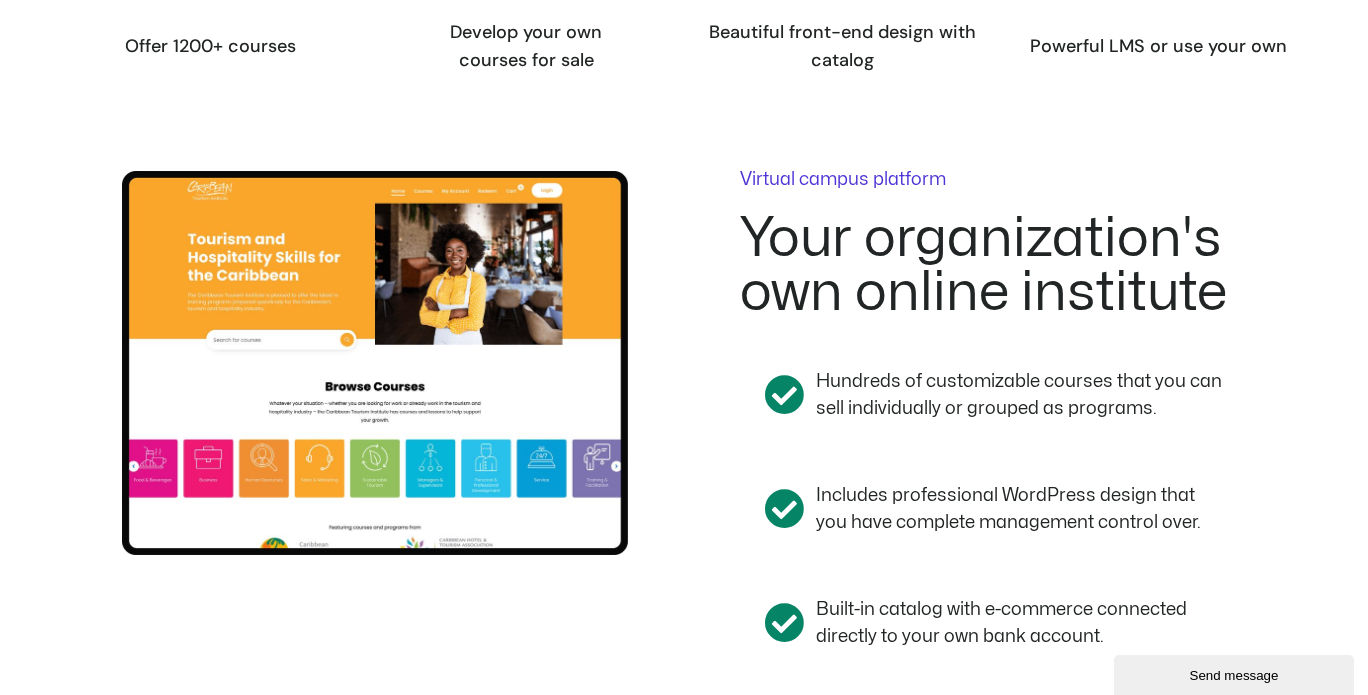 scroll, scrollTop: 1700, scrollLeft: 0, axis: vertical 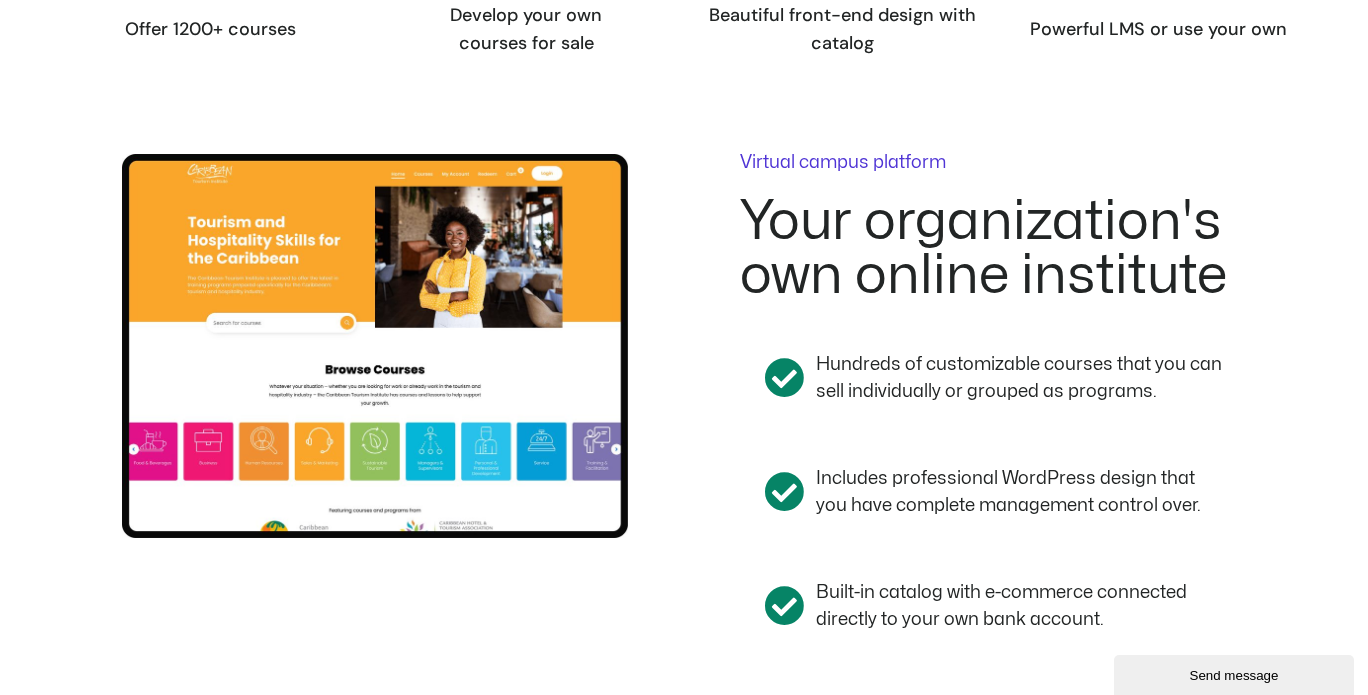click at bounding box center [375, 346] 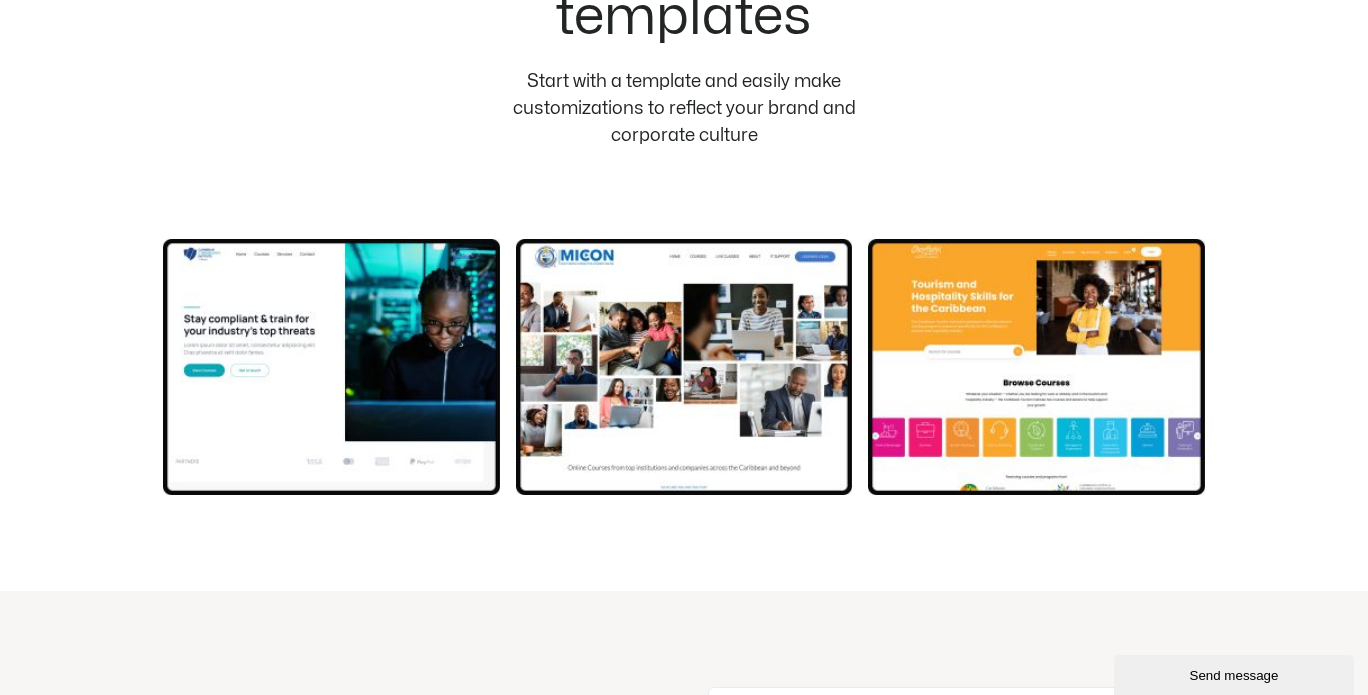 scroll, scrollTop: 4400, scrollLeft: 0, axis: vertical 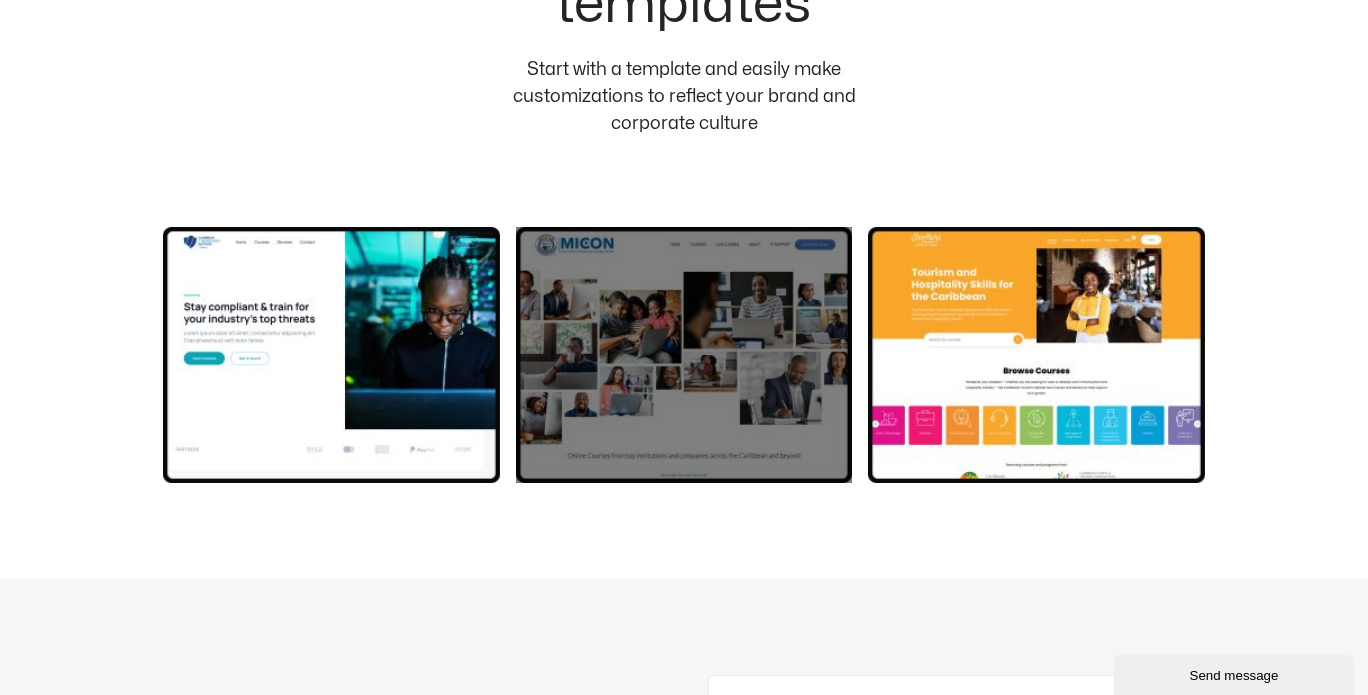 click at bounding box center (684, 355) 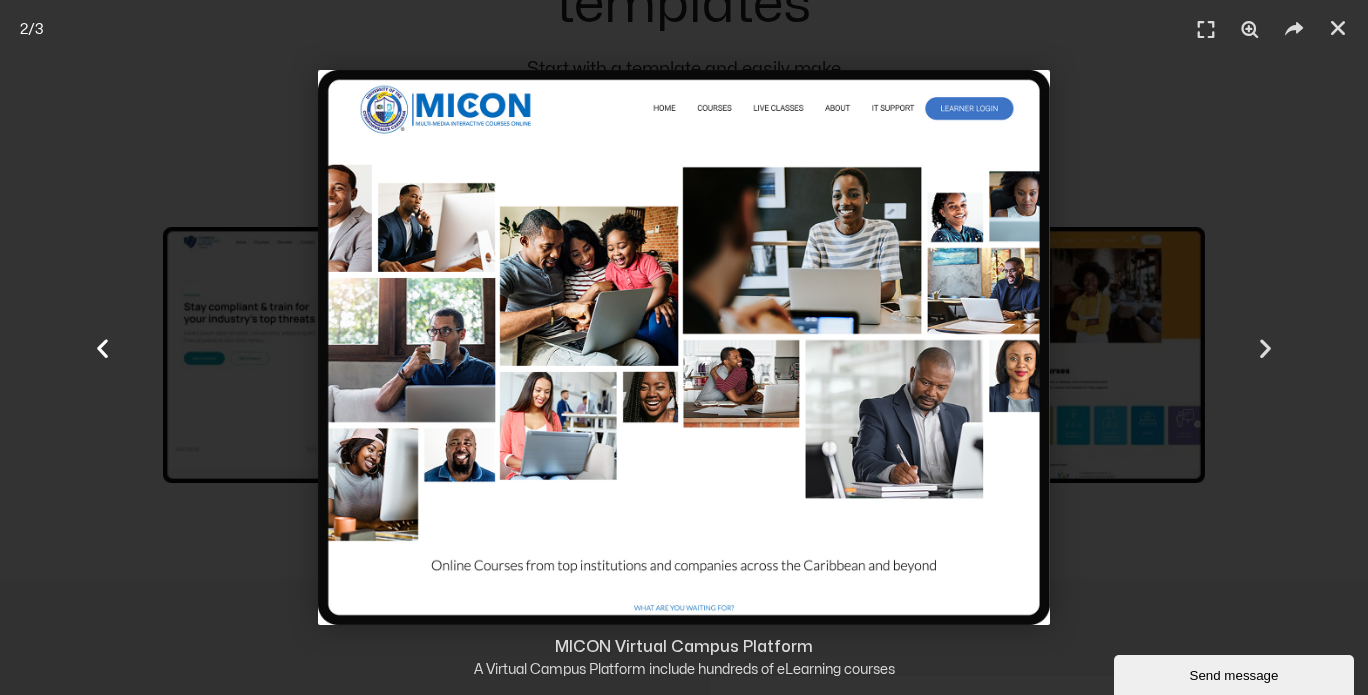 click at bounding box center (102, 347) 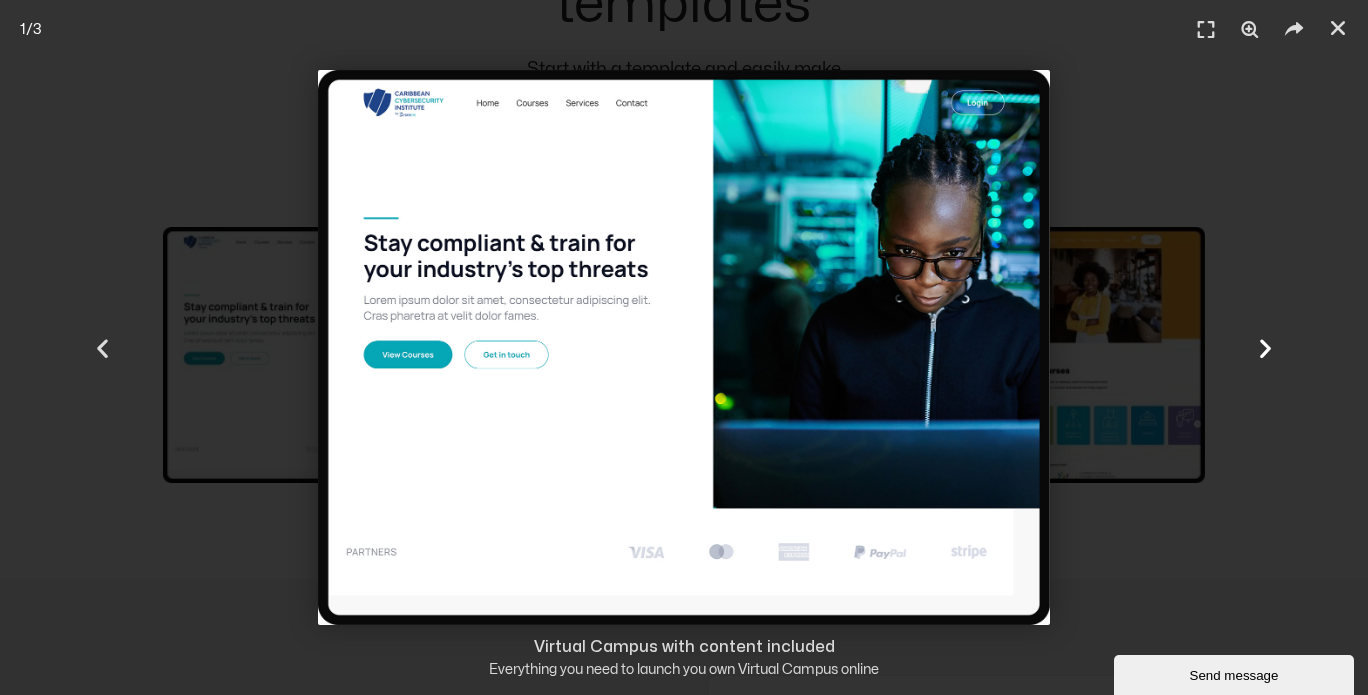 click at bounding box center [1265, 347] 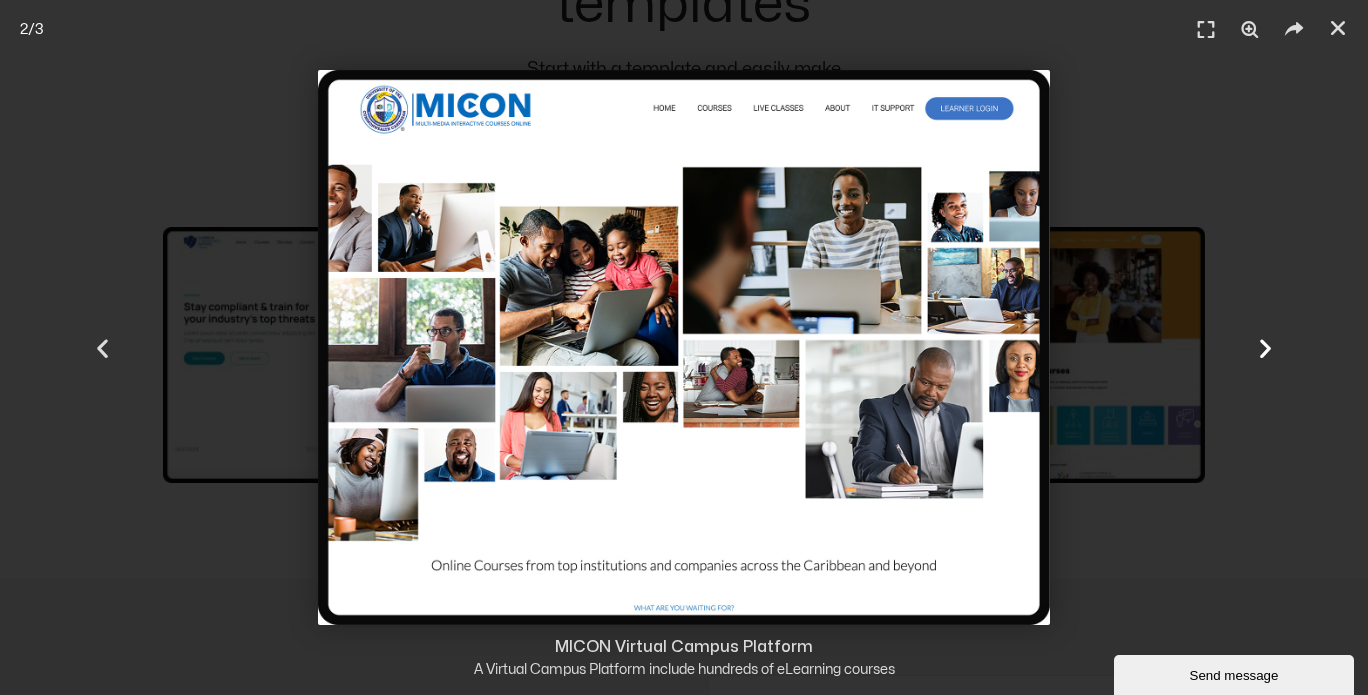 click at bounding box center (1265, 347) 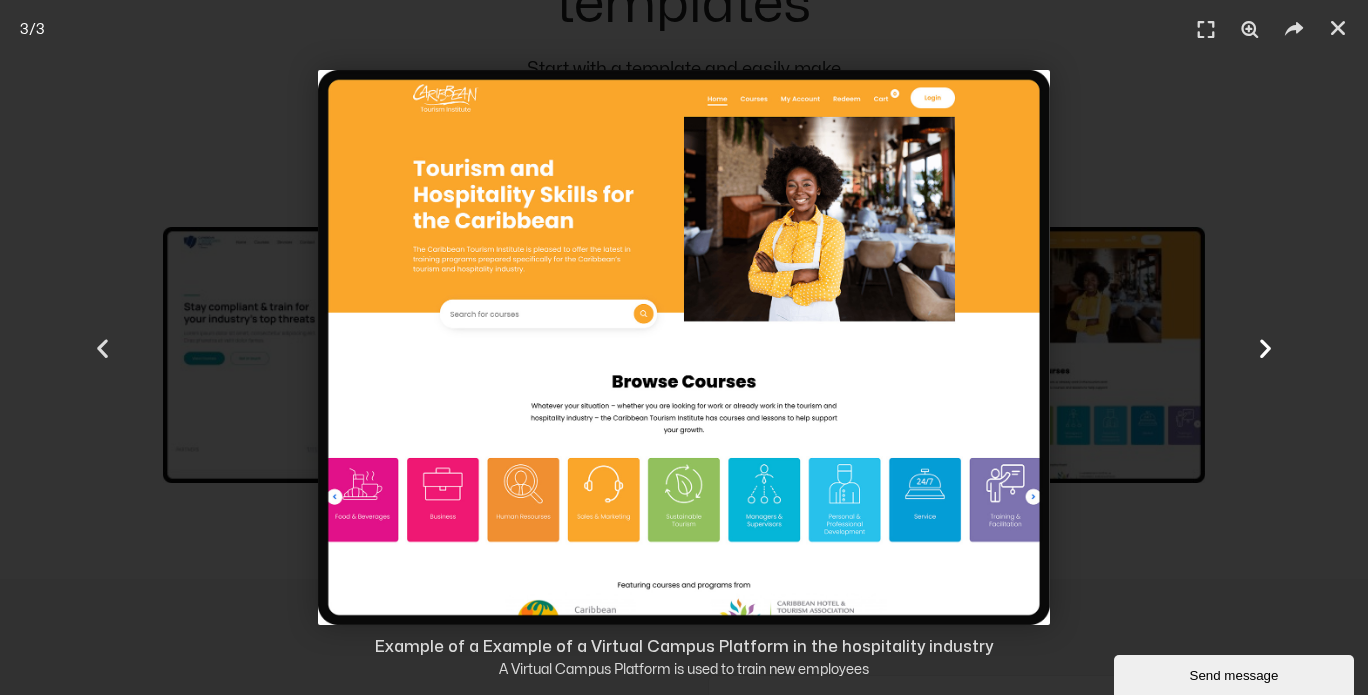click at bounding box center (1265, 347) 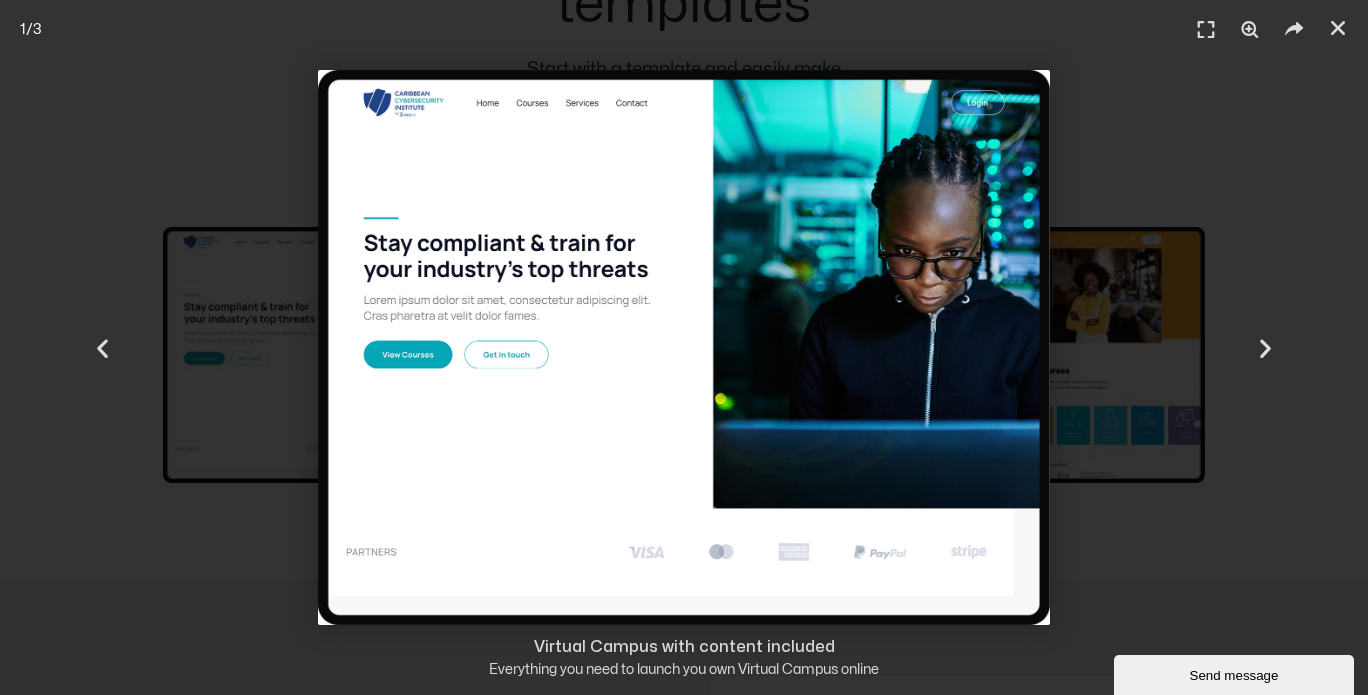 click at bounding box center (683, 347) 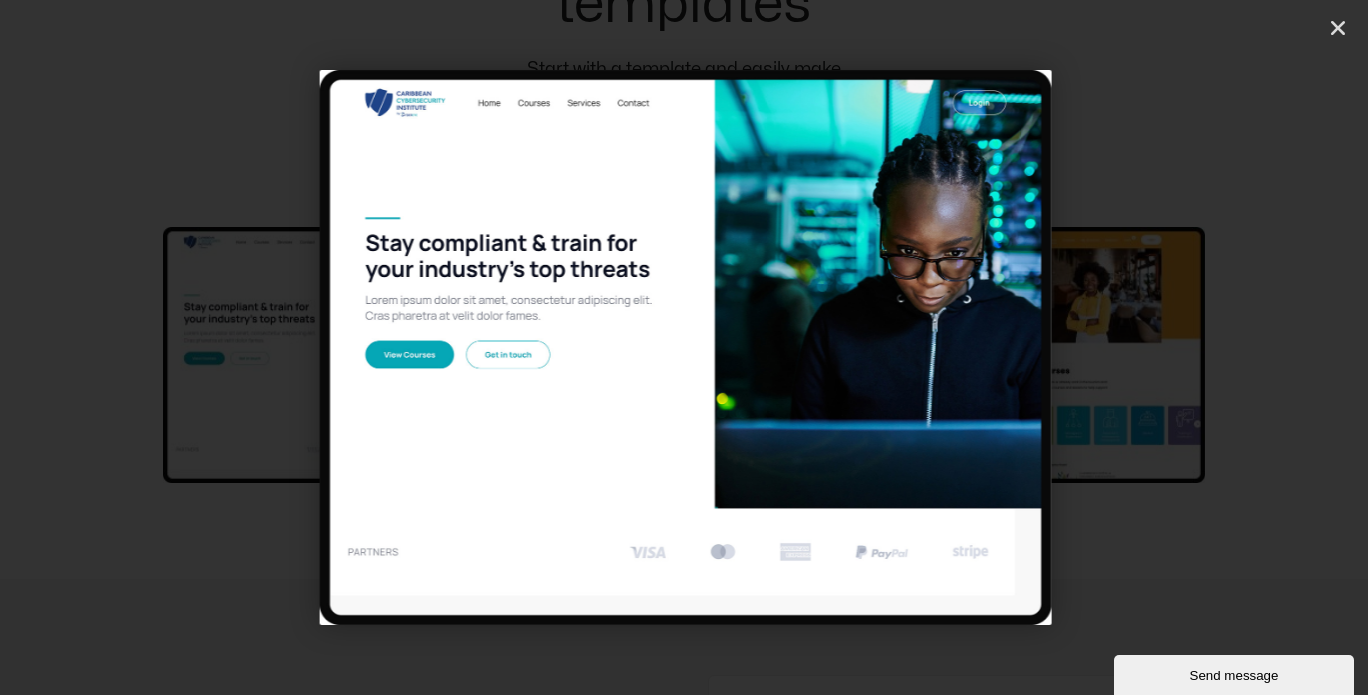 click at bounding box center (-782, 347) 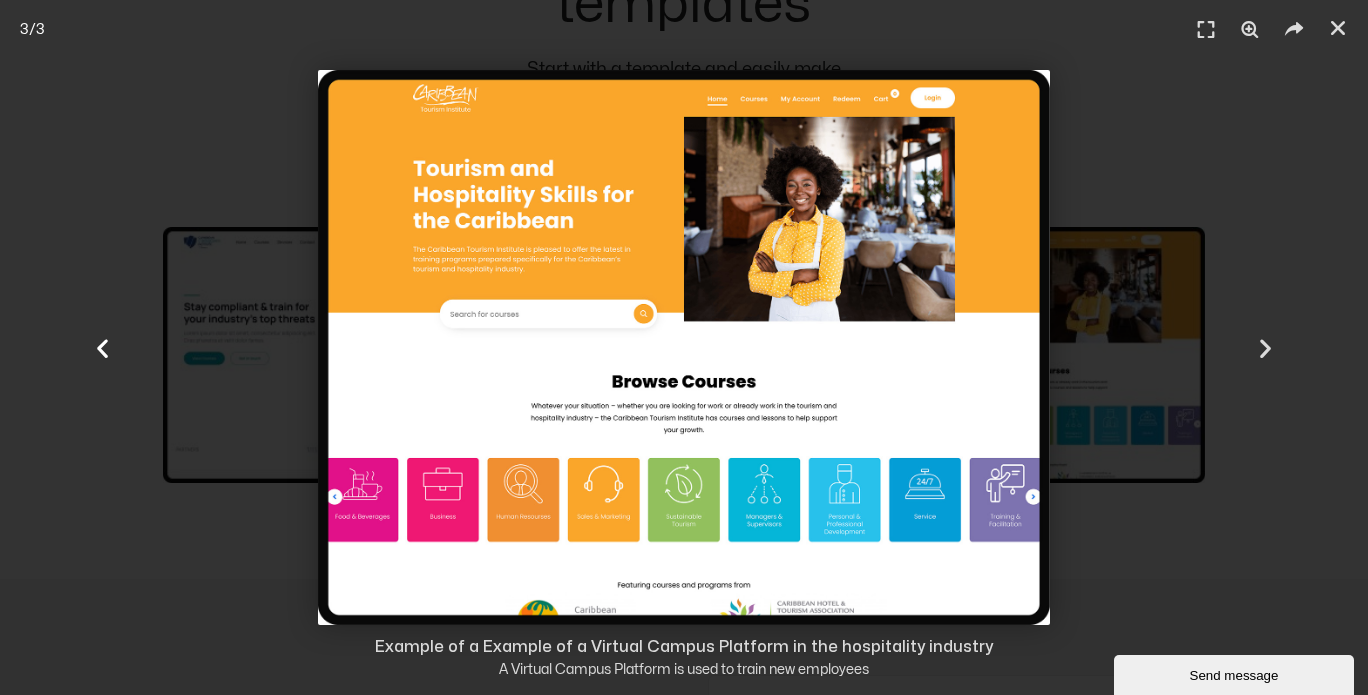 click at bounding box center (102, 347) 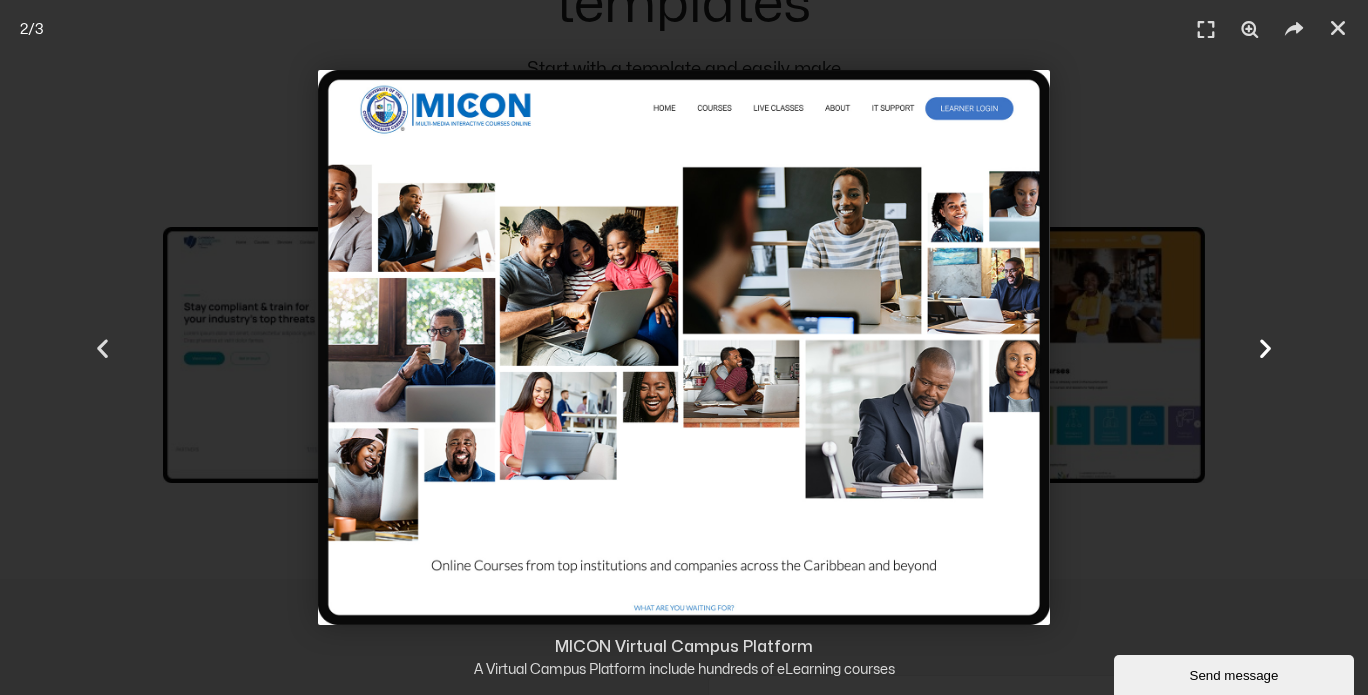 click at bounding box center (1265, 347) 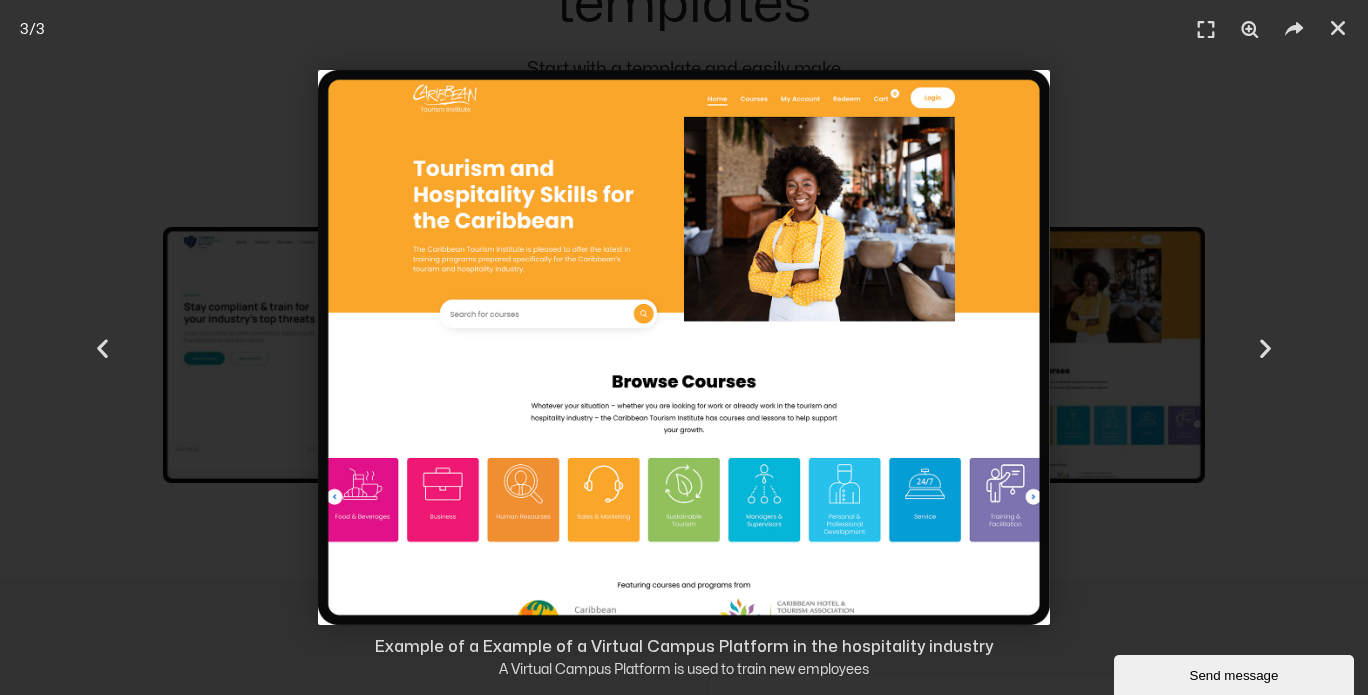 click at bounding box center [684, 347] 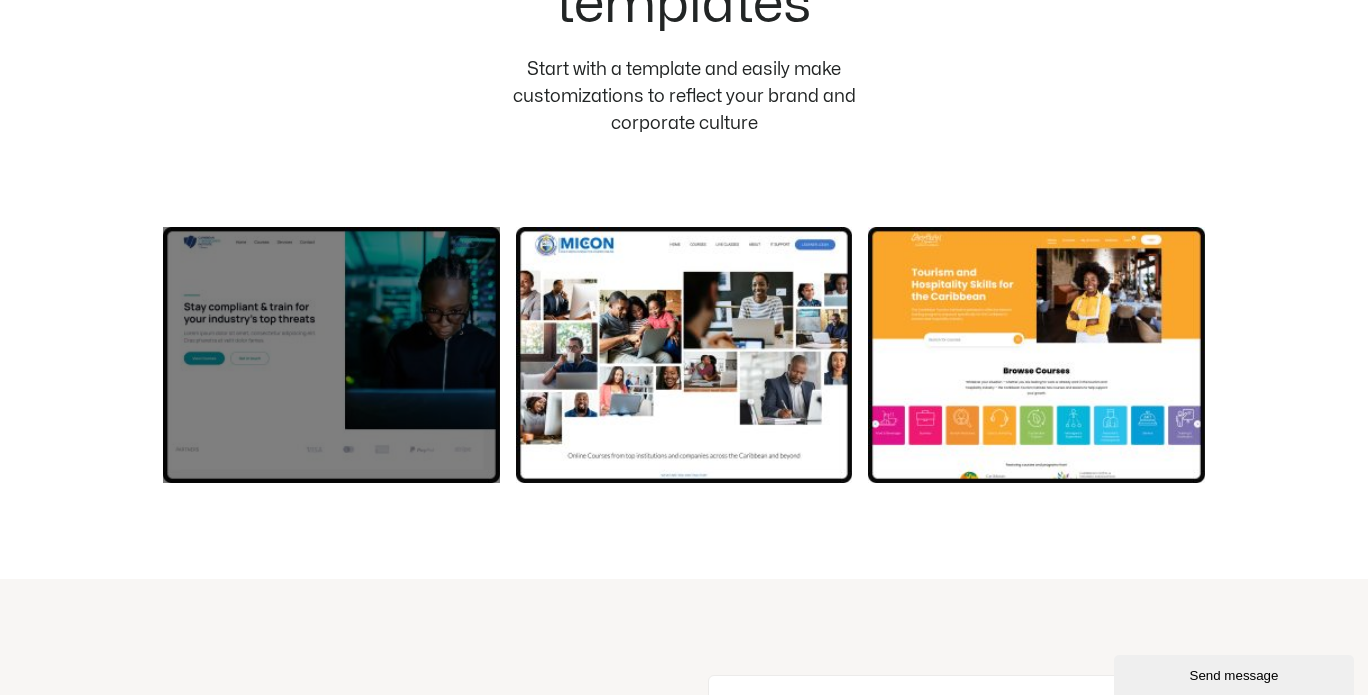 click at bounding box center (331, 355) 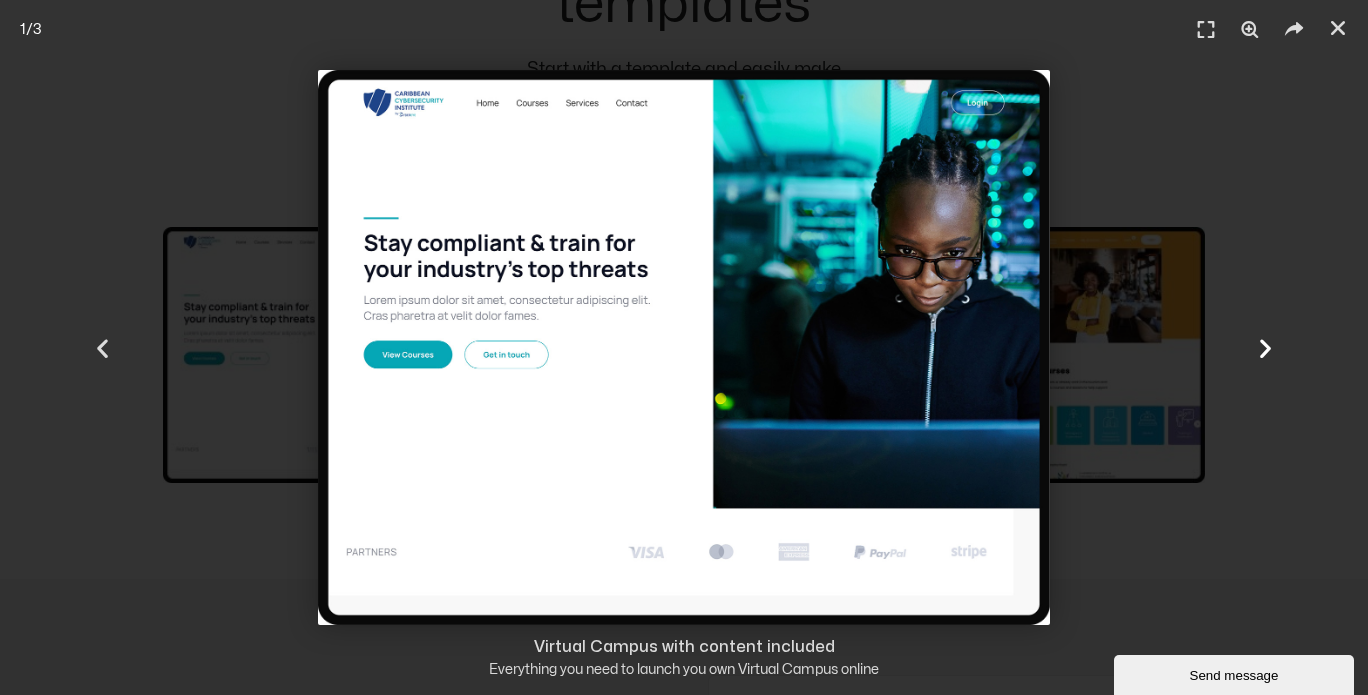 click at bounding box center [1265, 347] 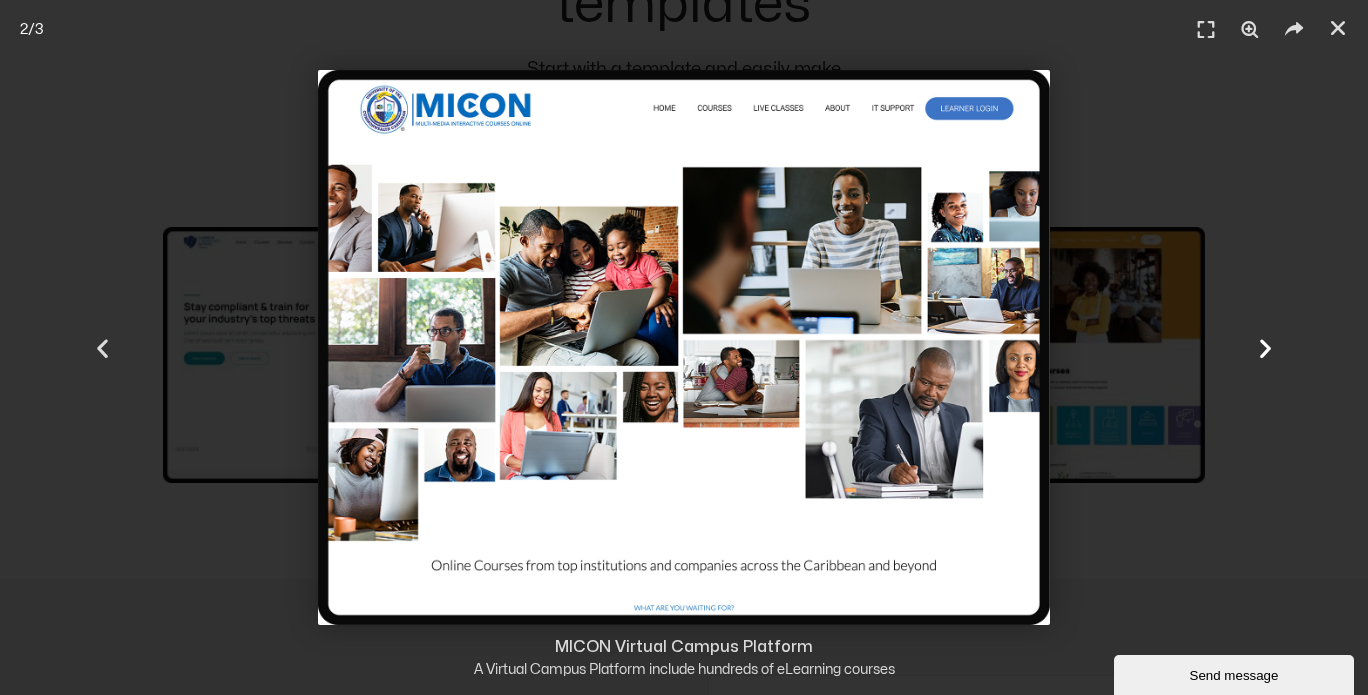 click at bounding box center [1265, 347] 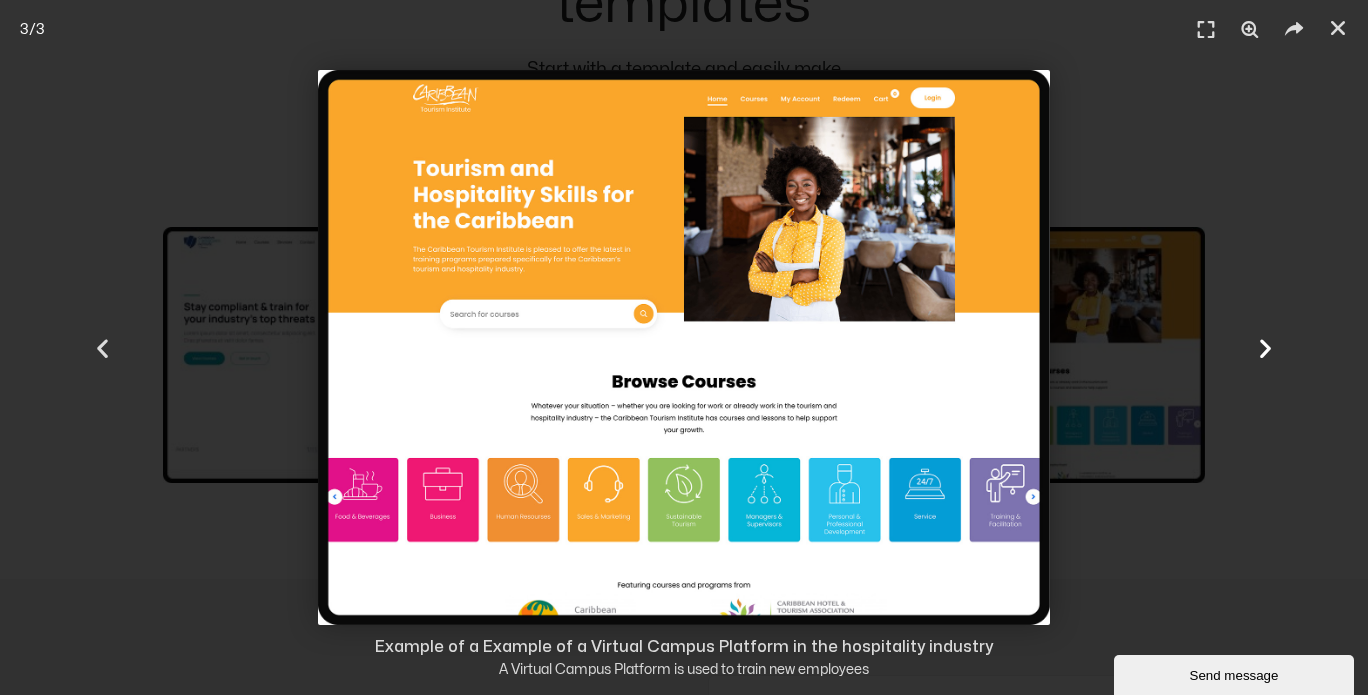 click on "Next" at bounding box center [1265, 347] 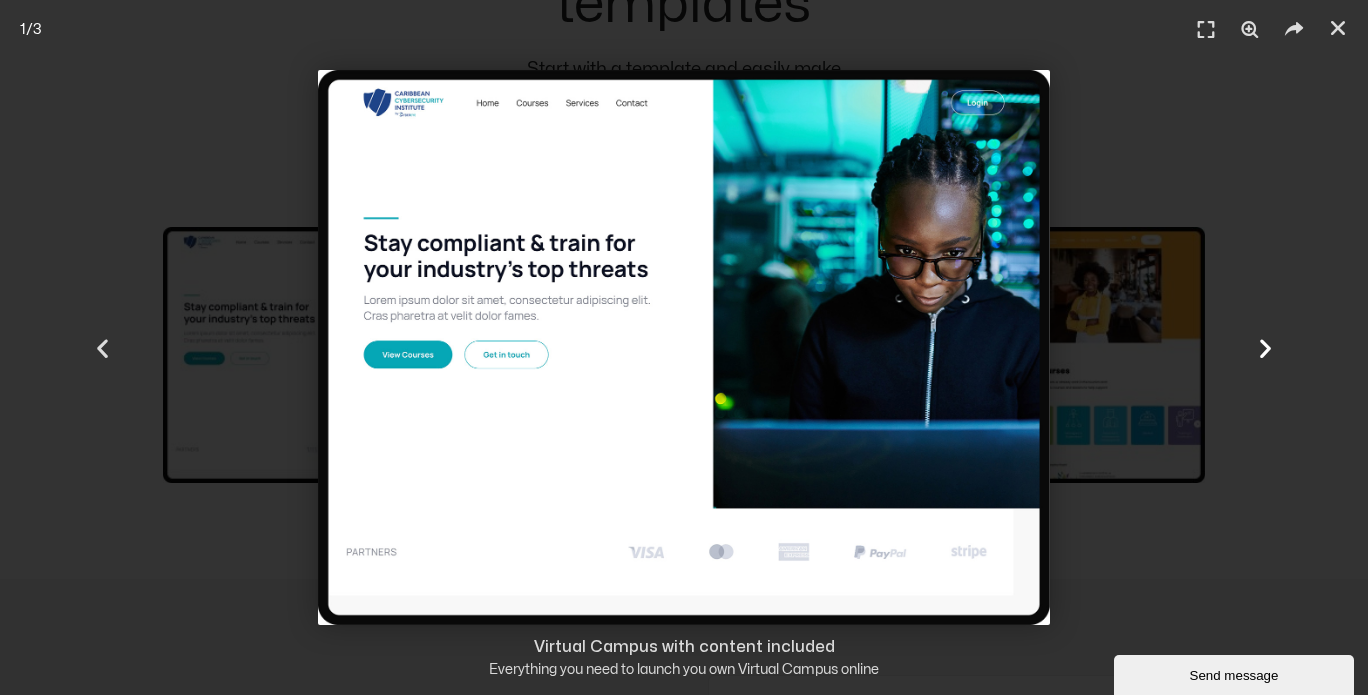 click on "Next" at bounding box center (1265, 347) 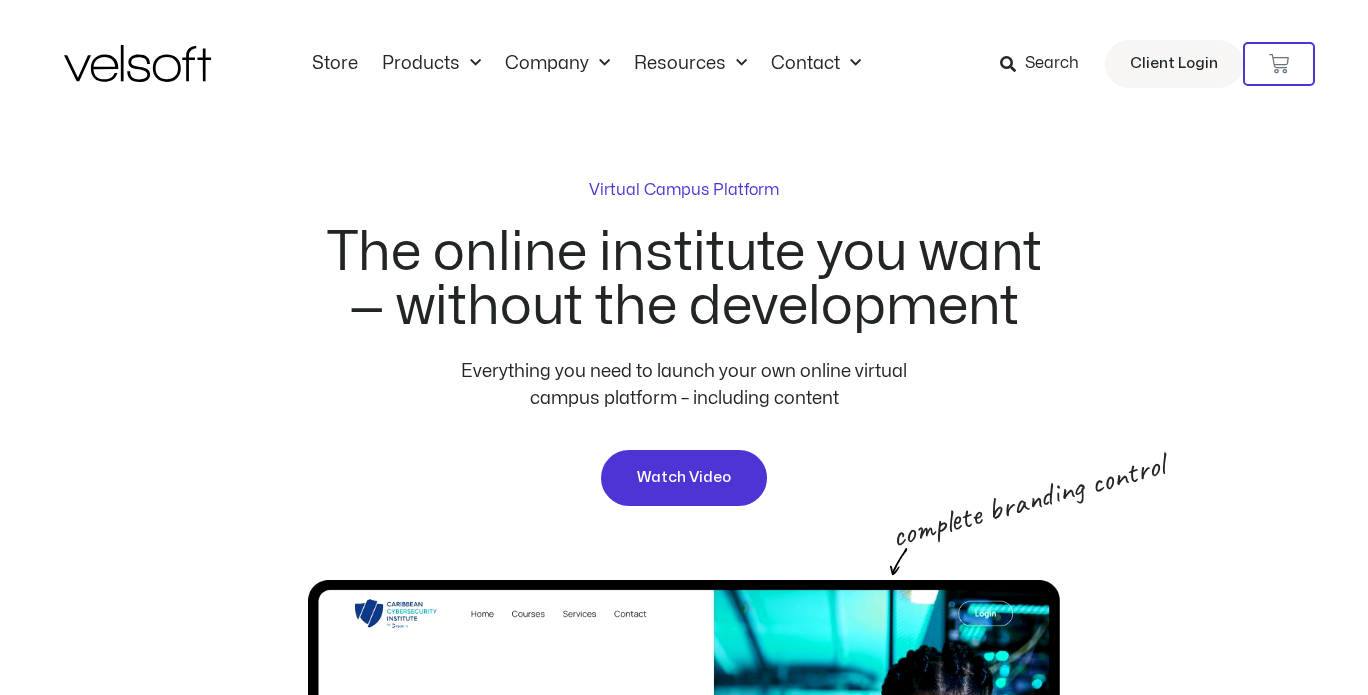 scroll, scrollTop: 0, scrollLeft: 0, axis: both 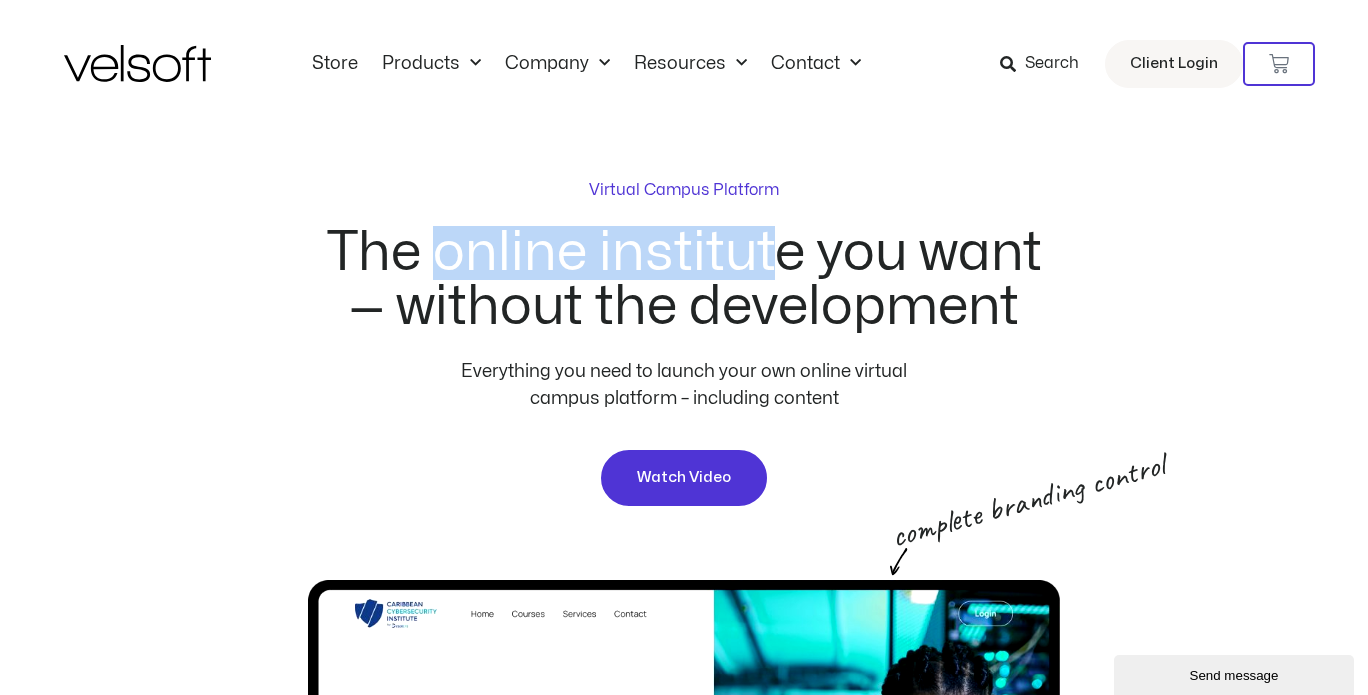 drag, startPoint x: 443, startPoint y: 248, endPoint x: 775, endPoint y: 259, distance: 332.1822 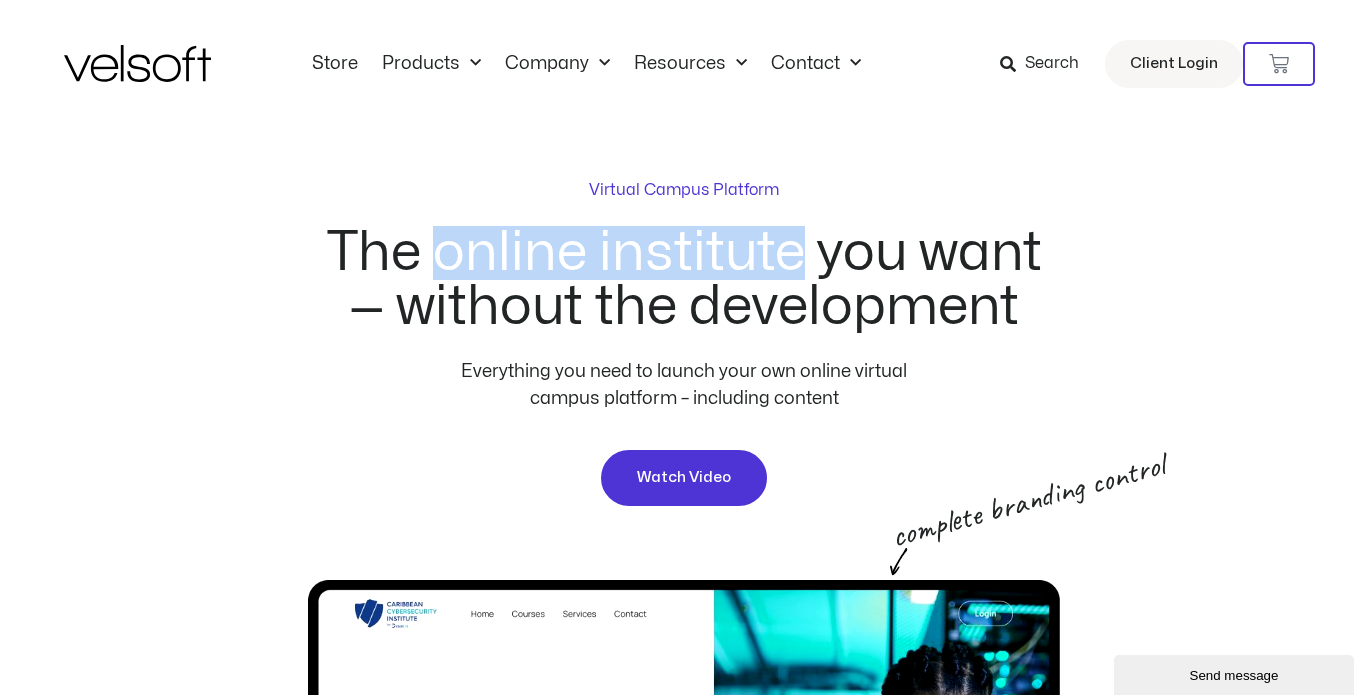 drag, startPoint x: 432, startPoint y: 249, endPoint x: 796, endPoint y: 263, distance: 364.26913 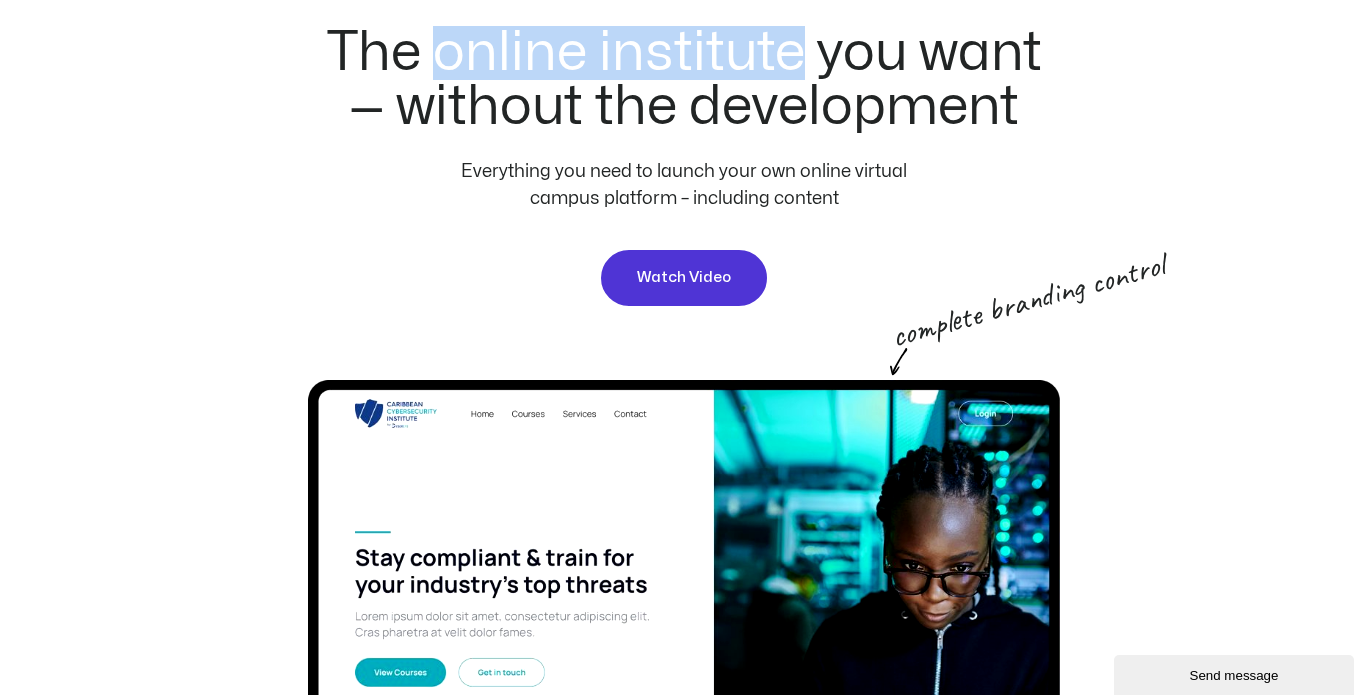scroll, scrollTop: 400, scrollLeft: 0, axis: vertical 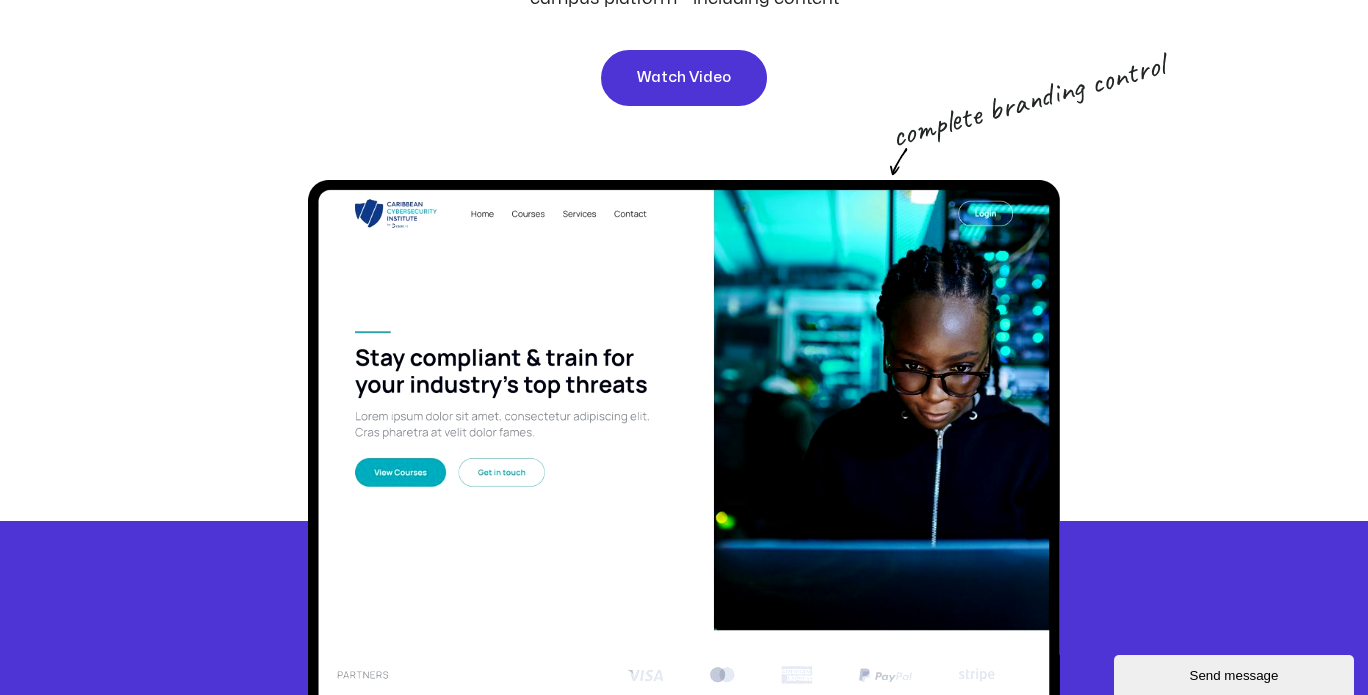 click on "Virtual Campus Platform
The online institute you want — without the development
Everything you need to launch your own online virtual campus platform – including content
Watch Video
complete branding control" at bounding box center [684, 125] 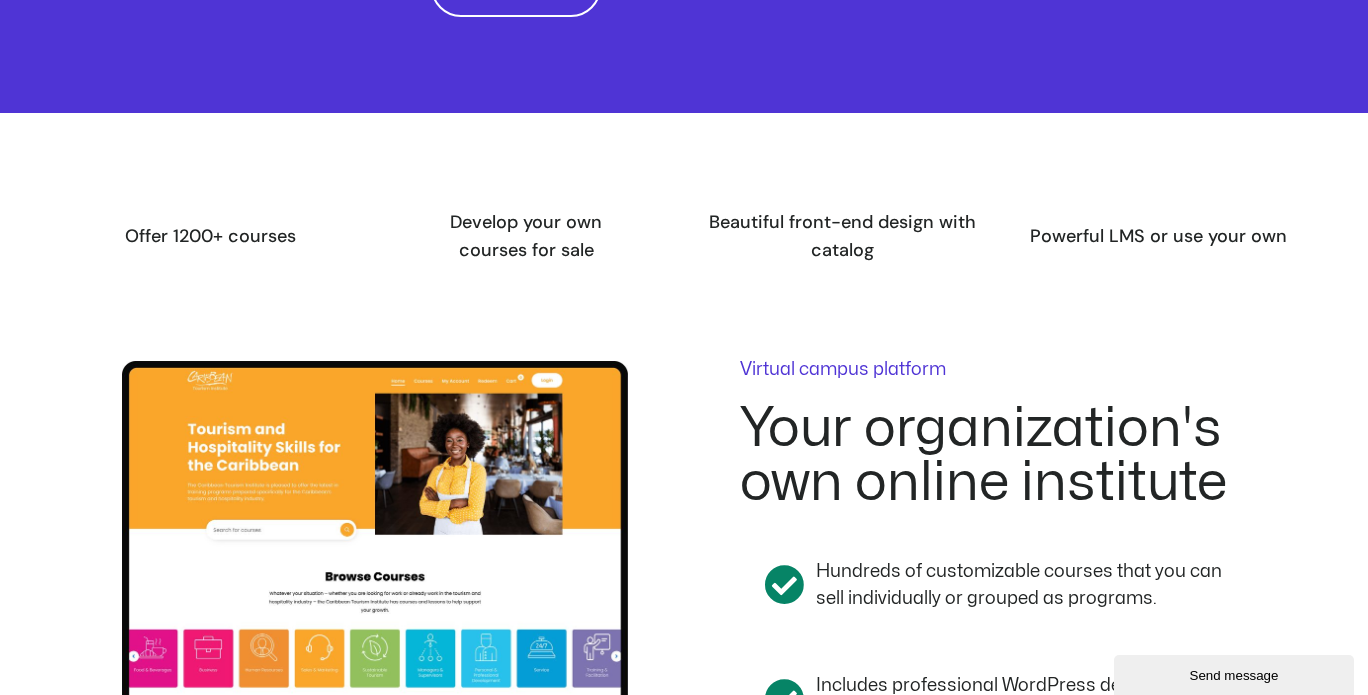 scroll, scrollTop: 1500, scrollLeft: 0, axis: vertical 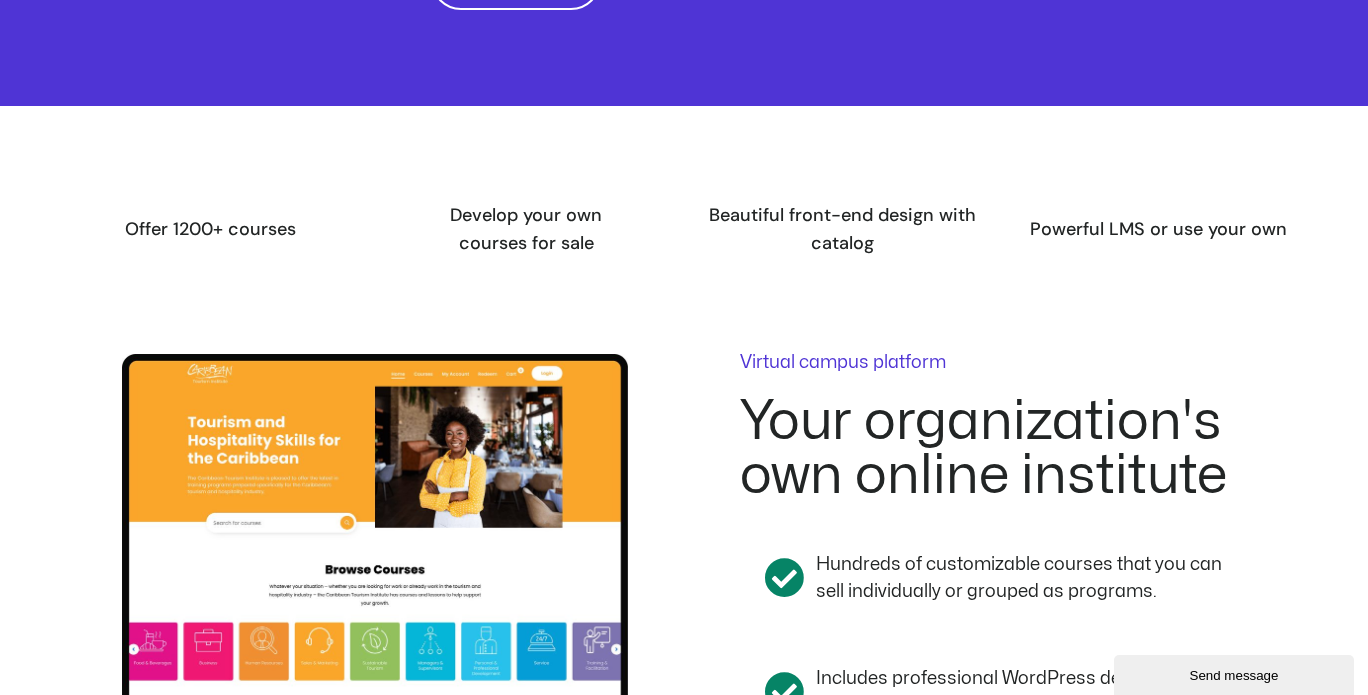 click on "Offer 1200+ courses" at bounding box center [210, 229] 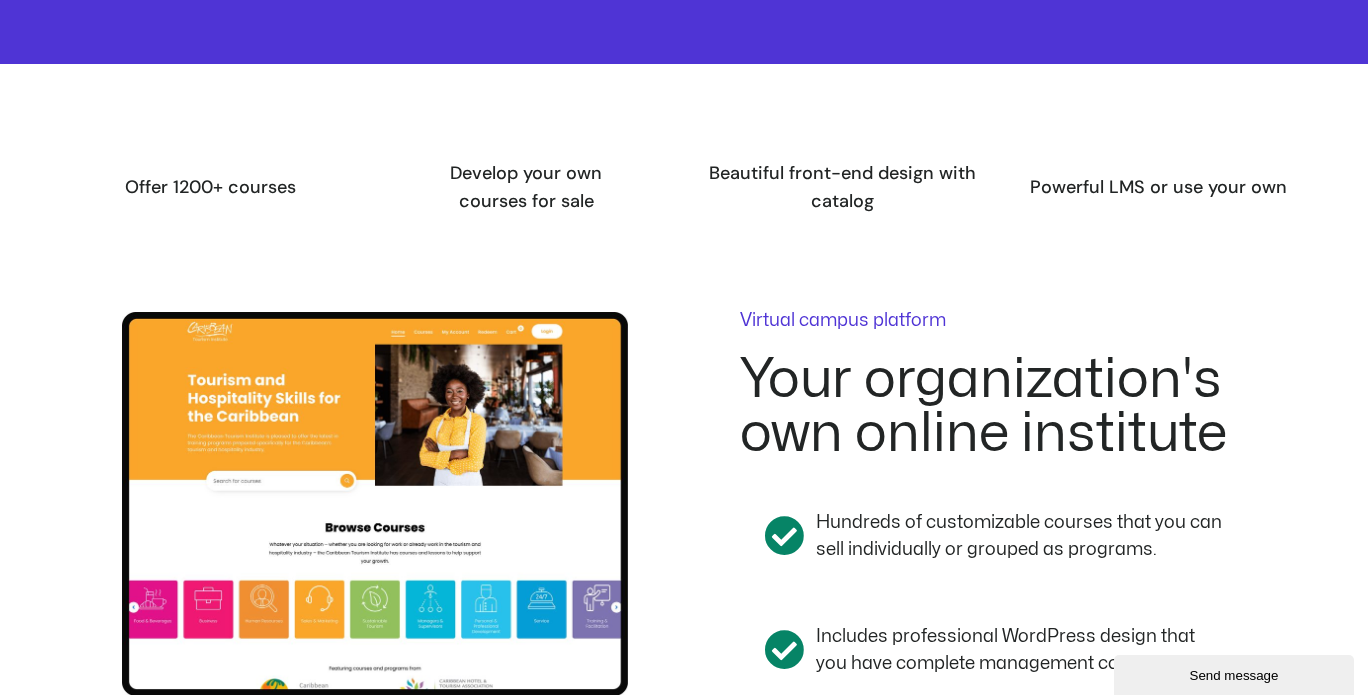 scroll, scrollTop: 1600, scrollLeft: 0, axis: vertical 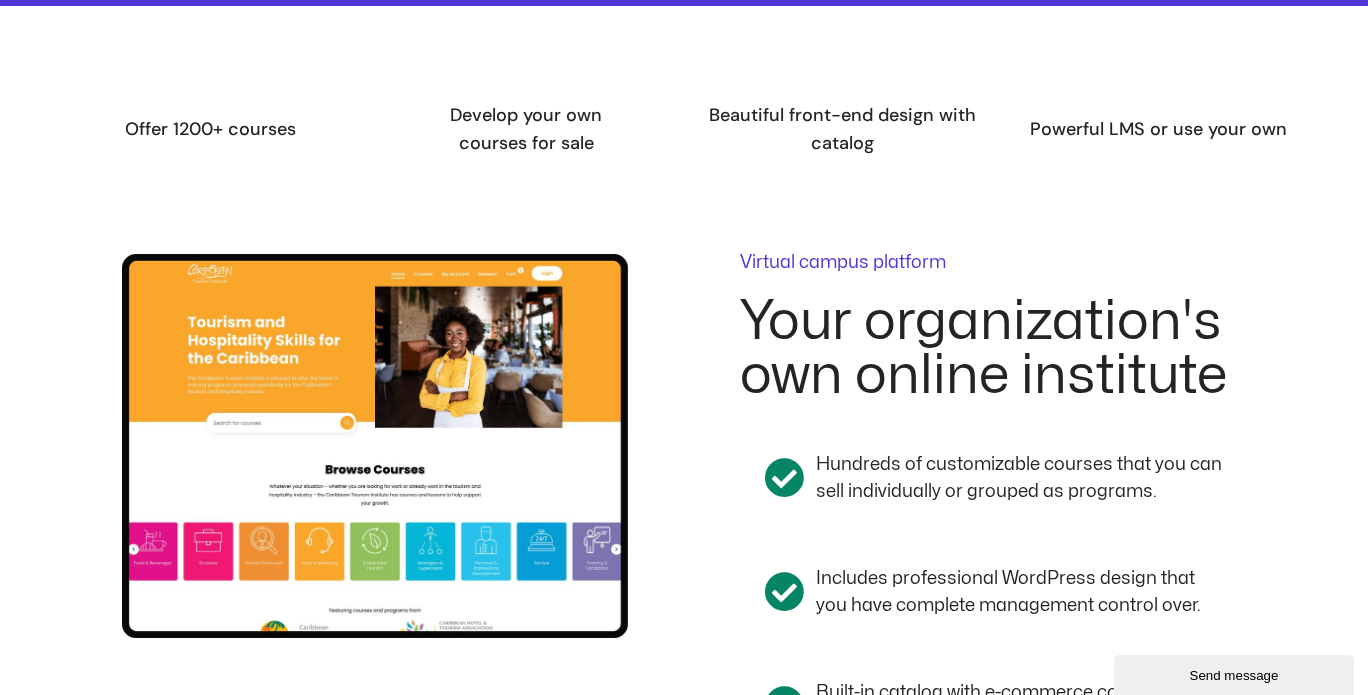drag, startPoint x: 124, startPoint y: 132, endPoint x: 1204, endPoint y: 624, distance: 1186.7872 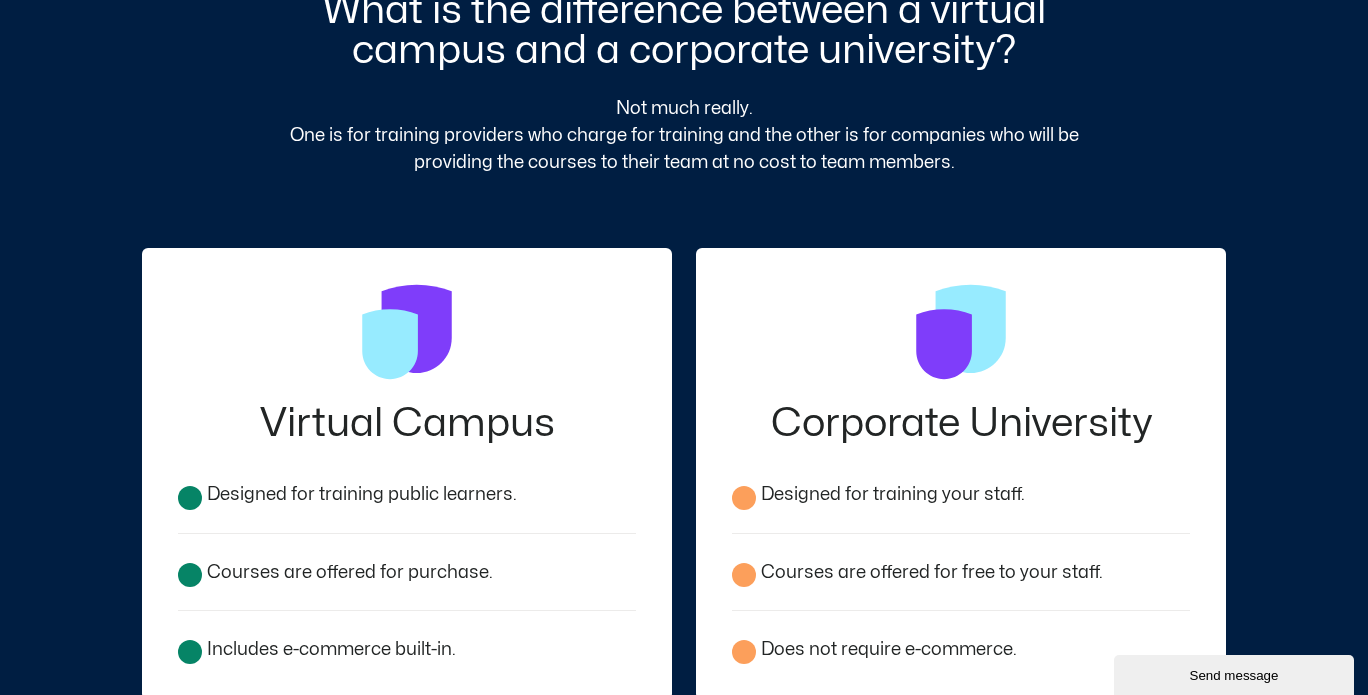 scroll, scrollTop: 2800, scrollLeft: 0, axis: vertical 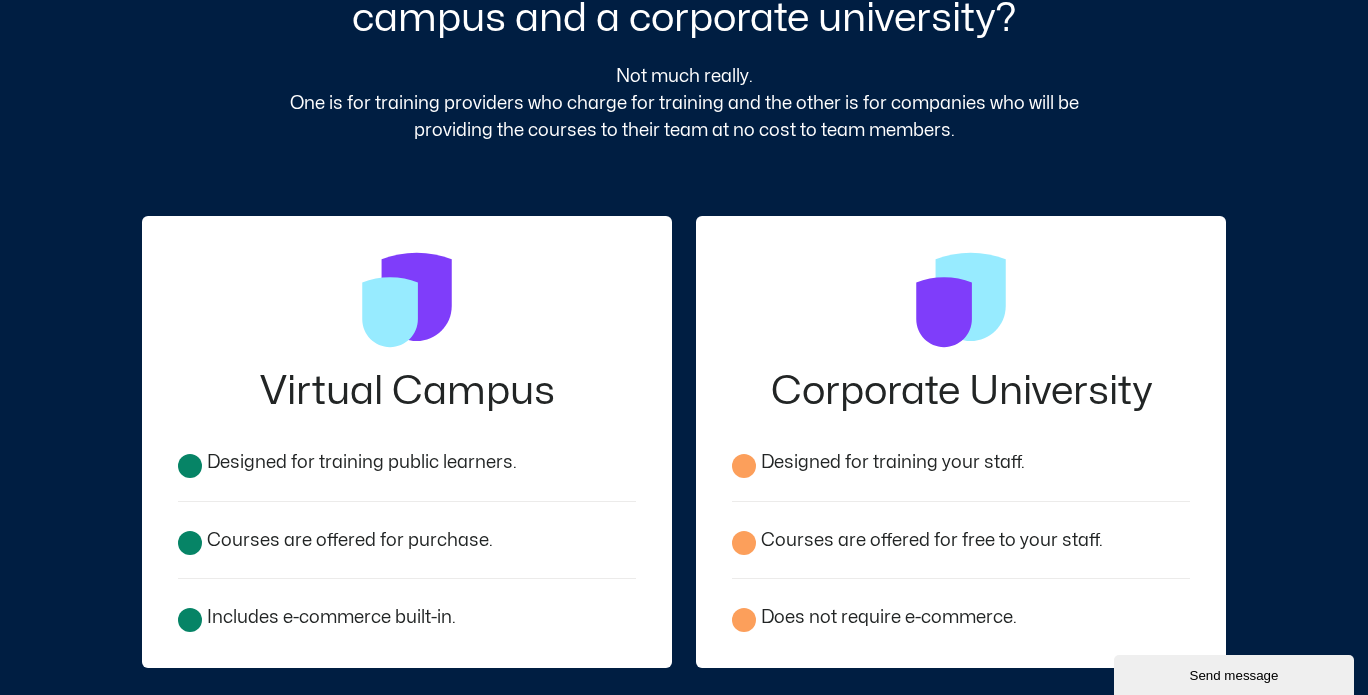 click at bounding box center [407, 312] 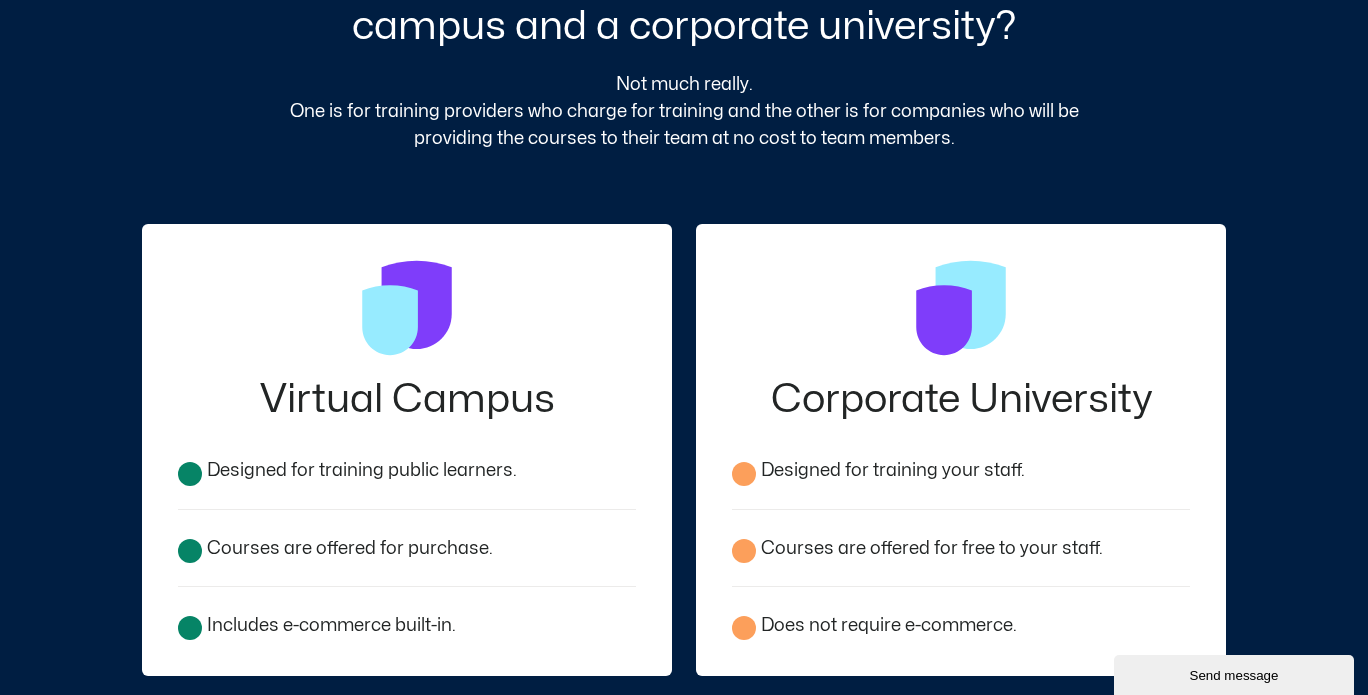 scroll, scrollTop: 2900, scrollLeft: 0, axis: vertical 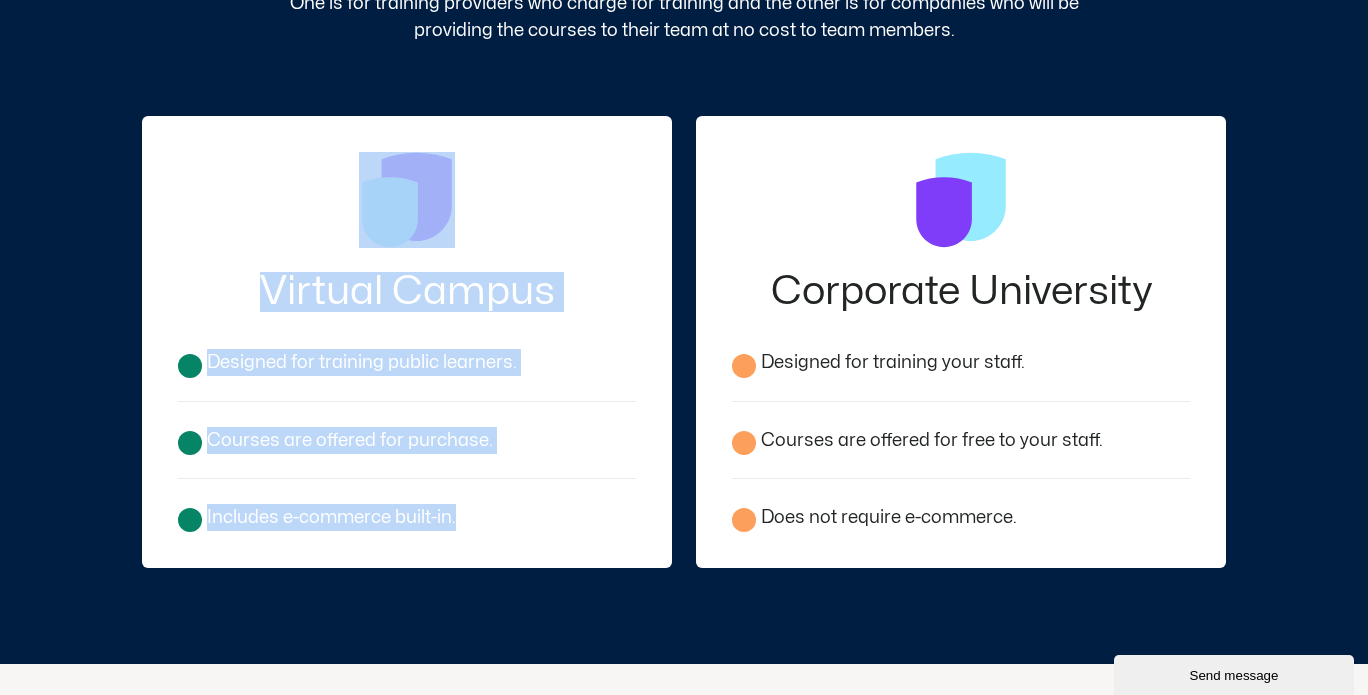 drag, startPoint x: 298, startPoint y: 176, endPoint x: 488, endPoint y: 501, distance: 376.4638 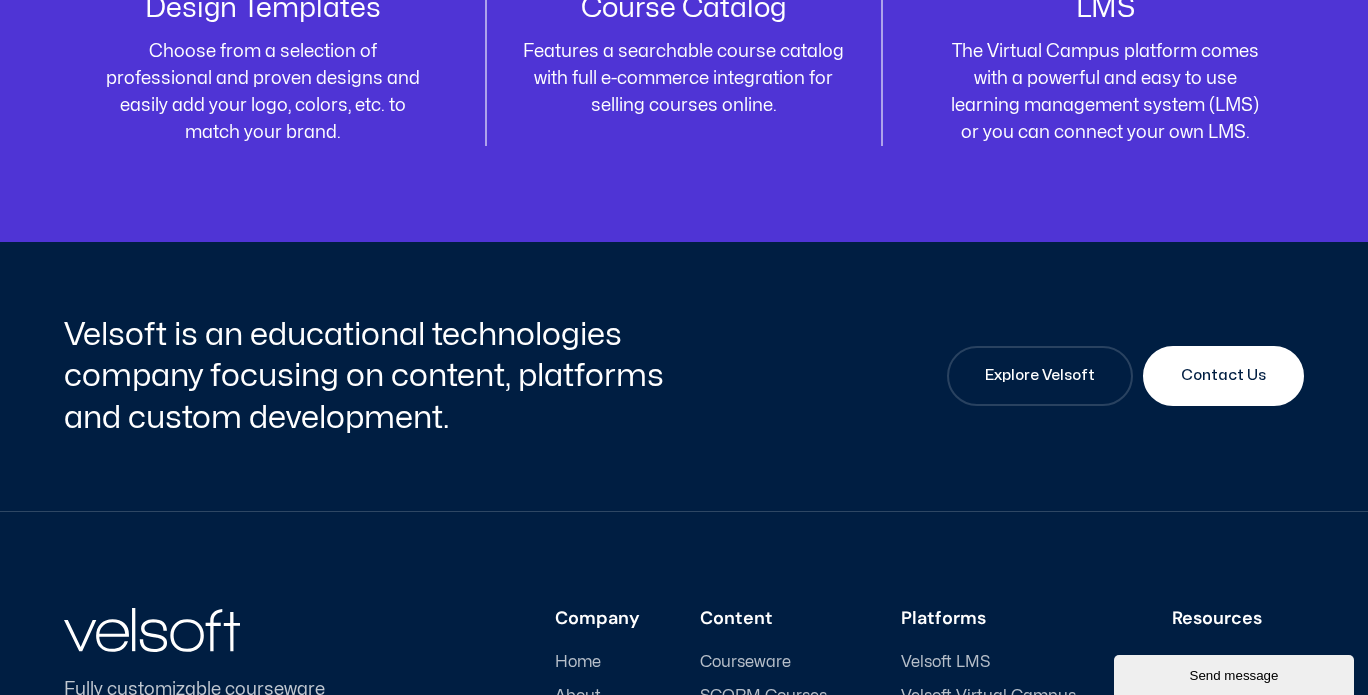 scroll, scrollTop: 6972, scrollLeft: 0, axis: vertical 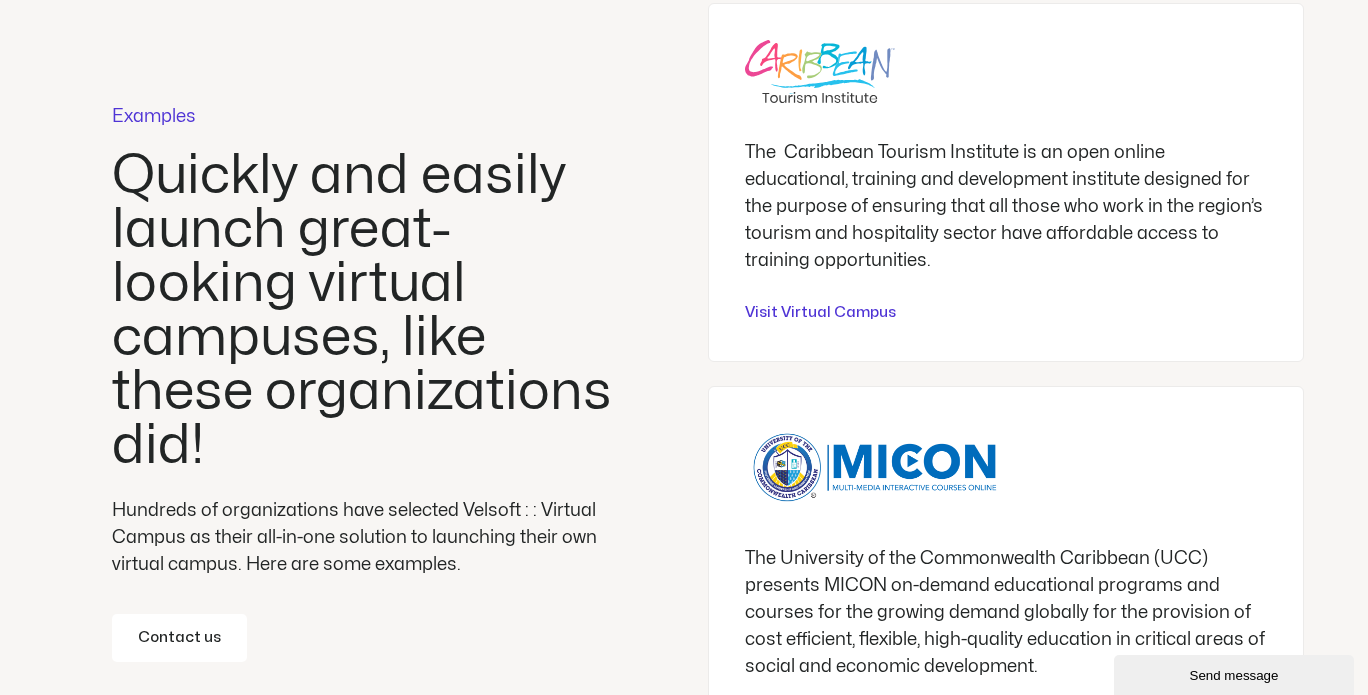 click on "The  Caribbean Tourism Institute is an open online educational, training and development institute designed for the purpose of ensuring that all those who work in the region’s tourism and hospitality sector have affordable access to training opportunities." at bounding box center [1006, 218] 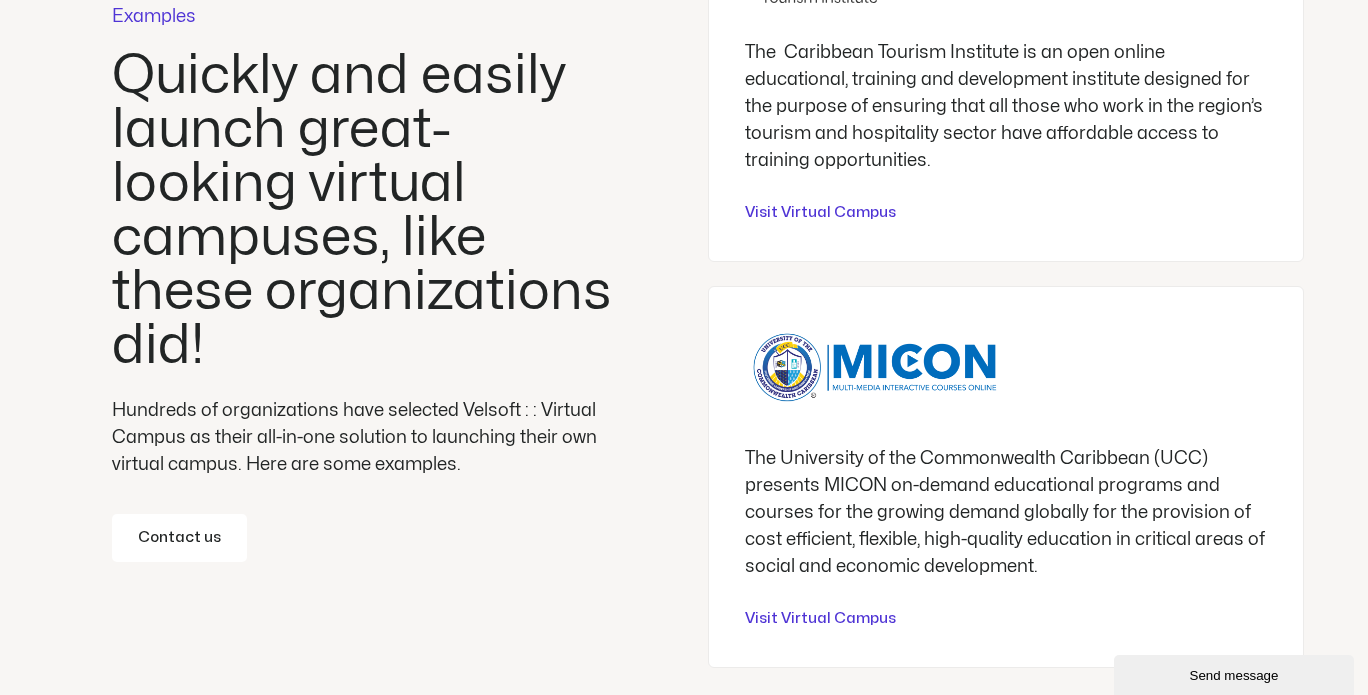 scroll, scrollTop: 4972, scrollLeft: 0, axis: vertical 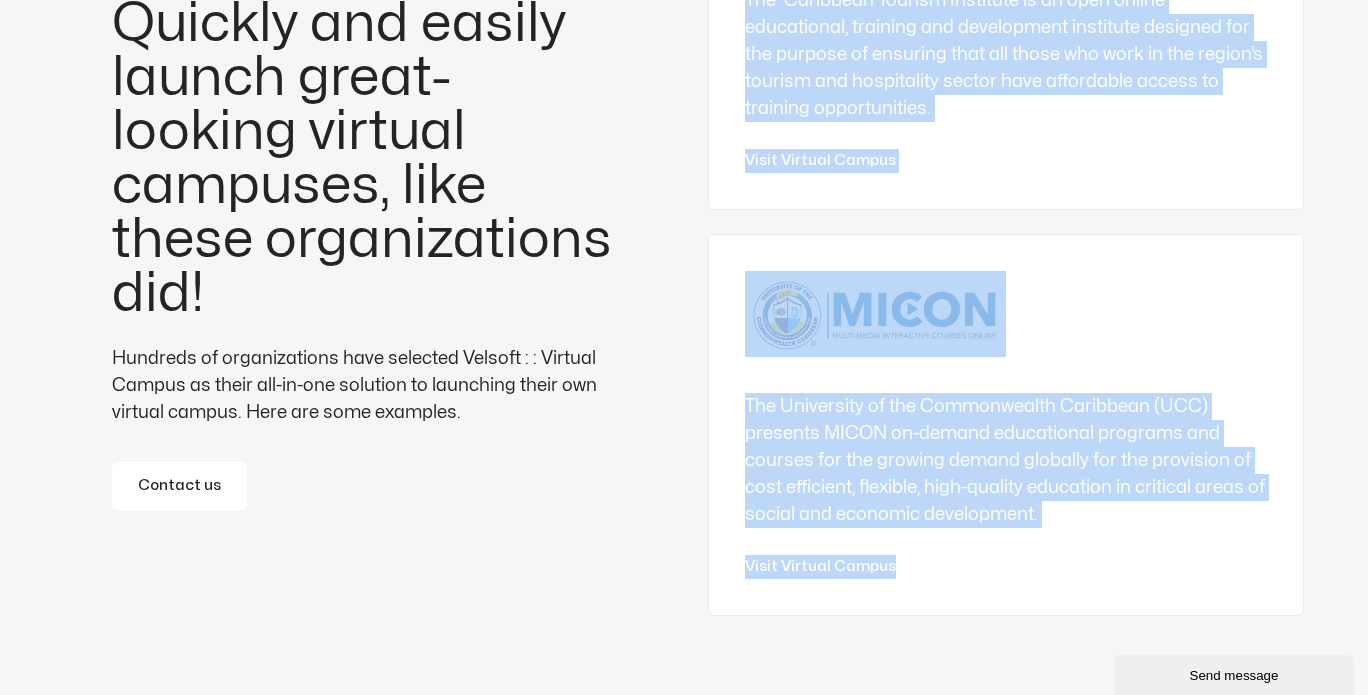 drag, startPoint x: 753, startPoint y: 136, endPoint x: 938, endPoint y: 602, distance: 501.3791 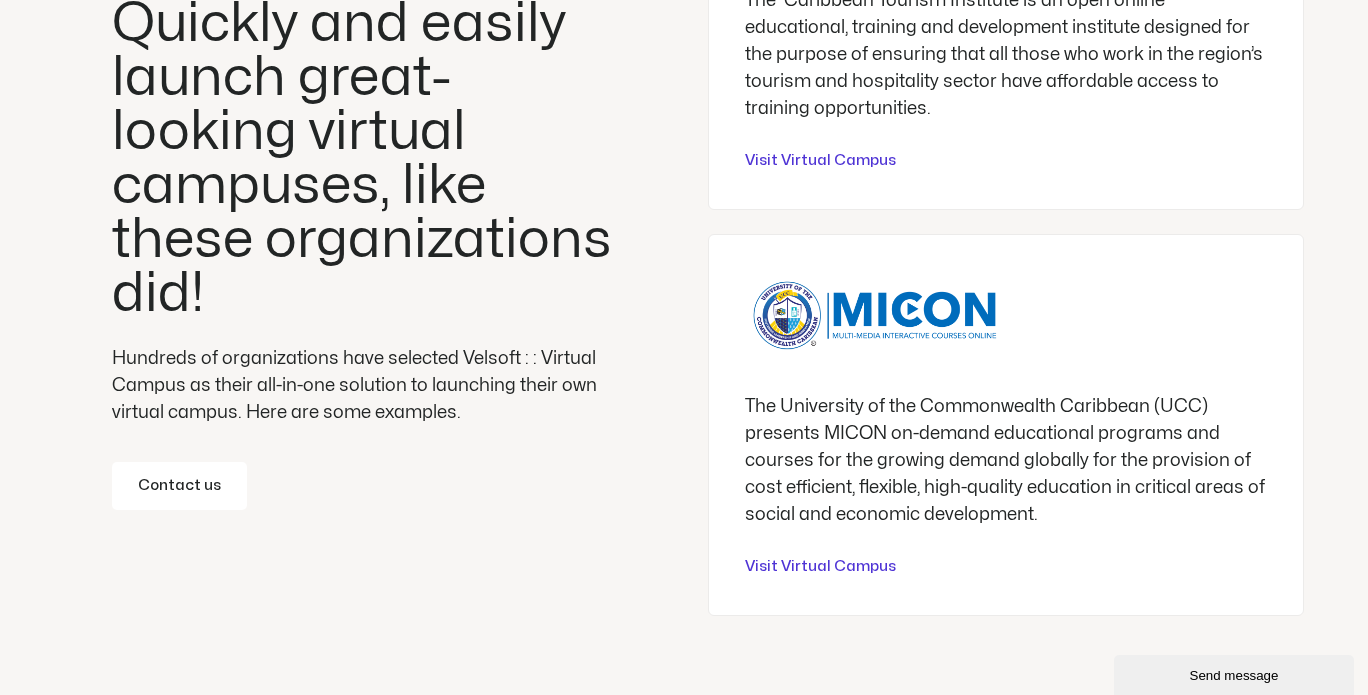 scroll, scrollTop: 4924, scrollLeft: 0, axis: vertical 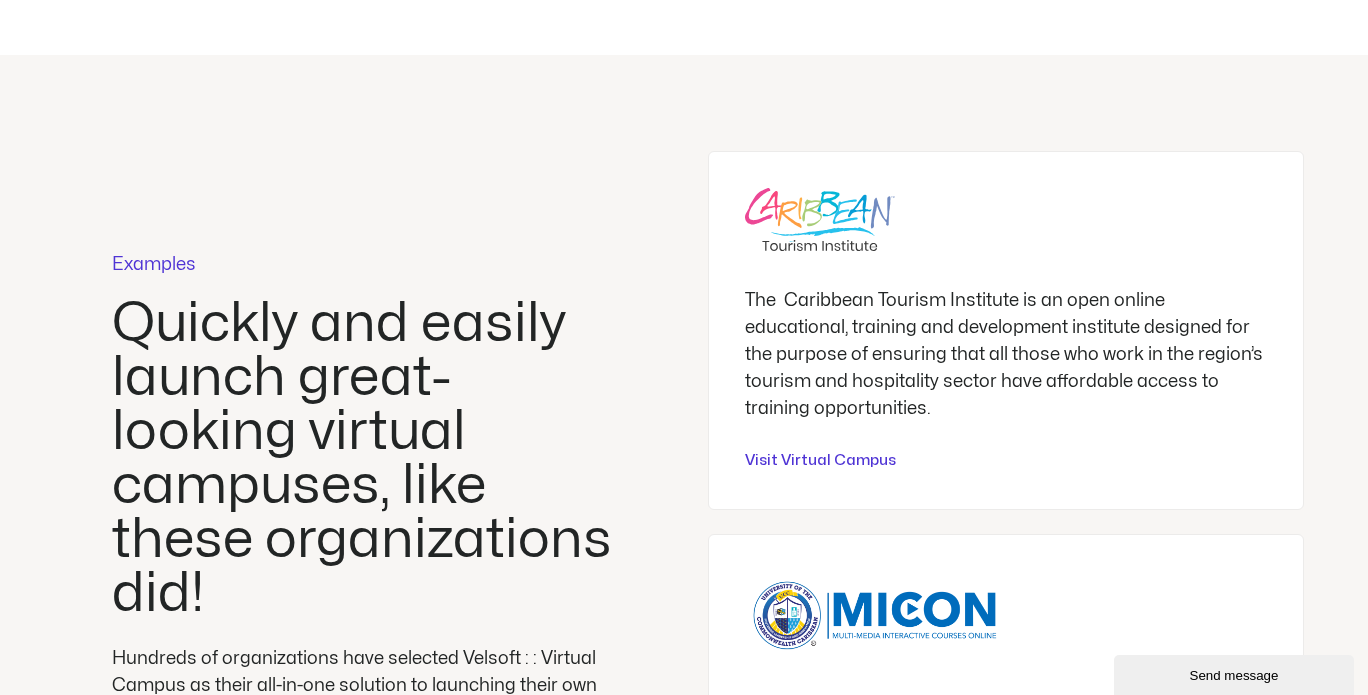 click at bounding box center [820, 219] 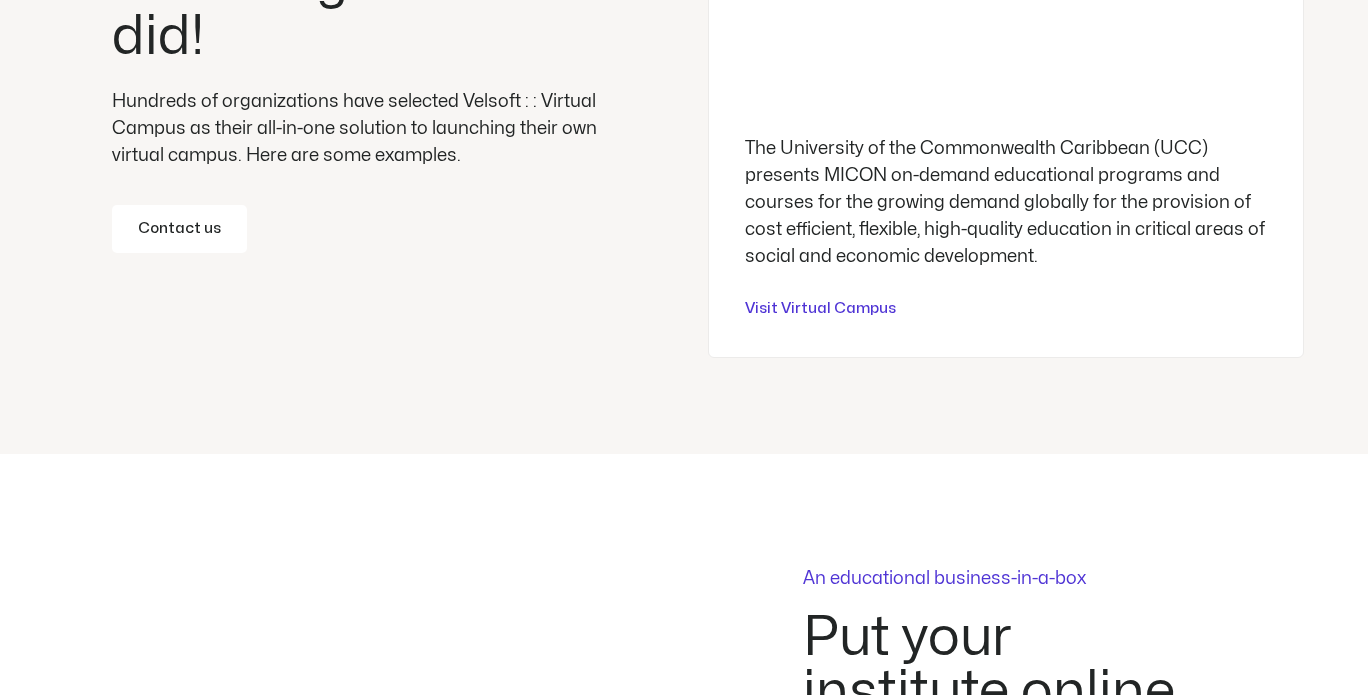 scroll, scrollTop: 5336, scrollLeft: 0, axis: vertical 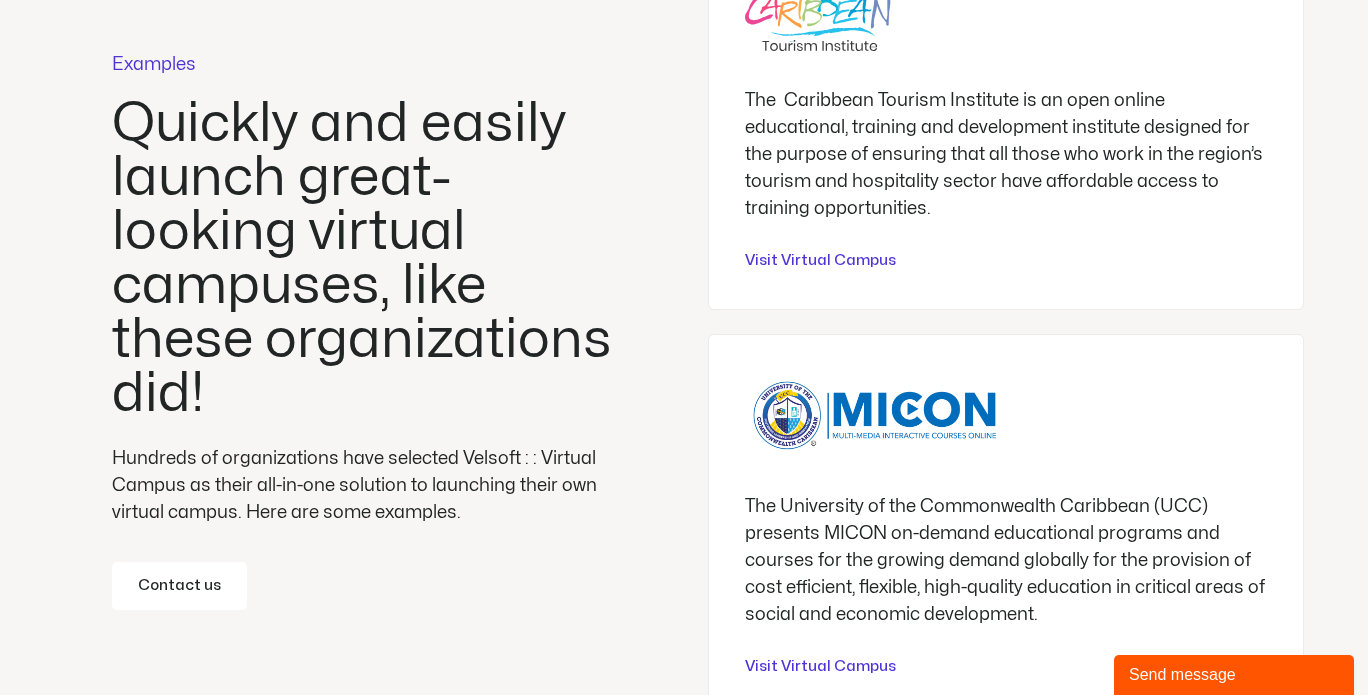 click at bounding box center [875, 414] 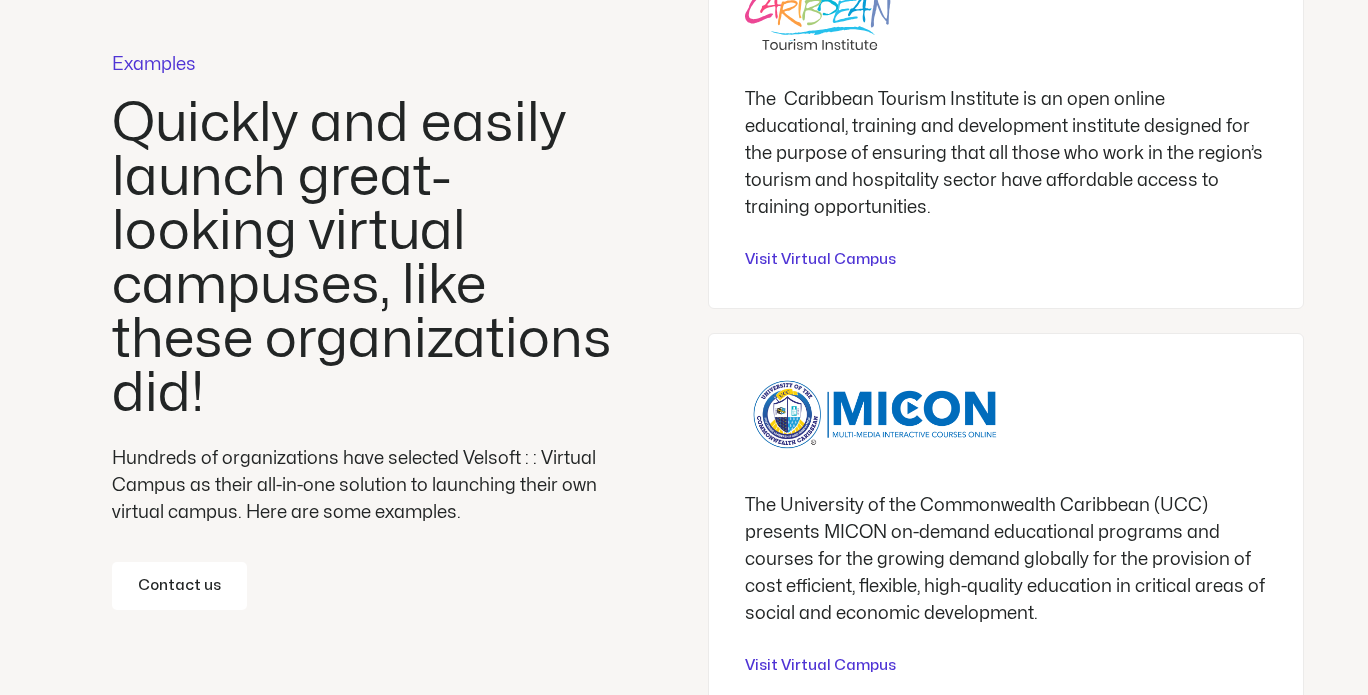 scroll, scrollTop: 0, scrollLeft: 0, axis: both 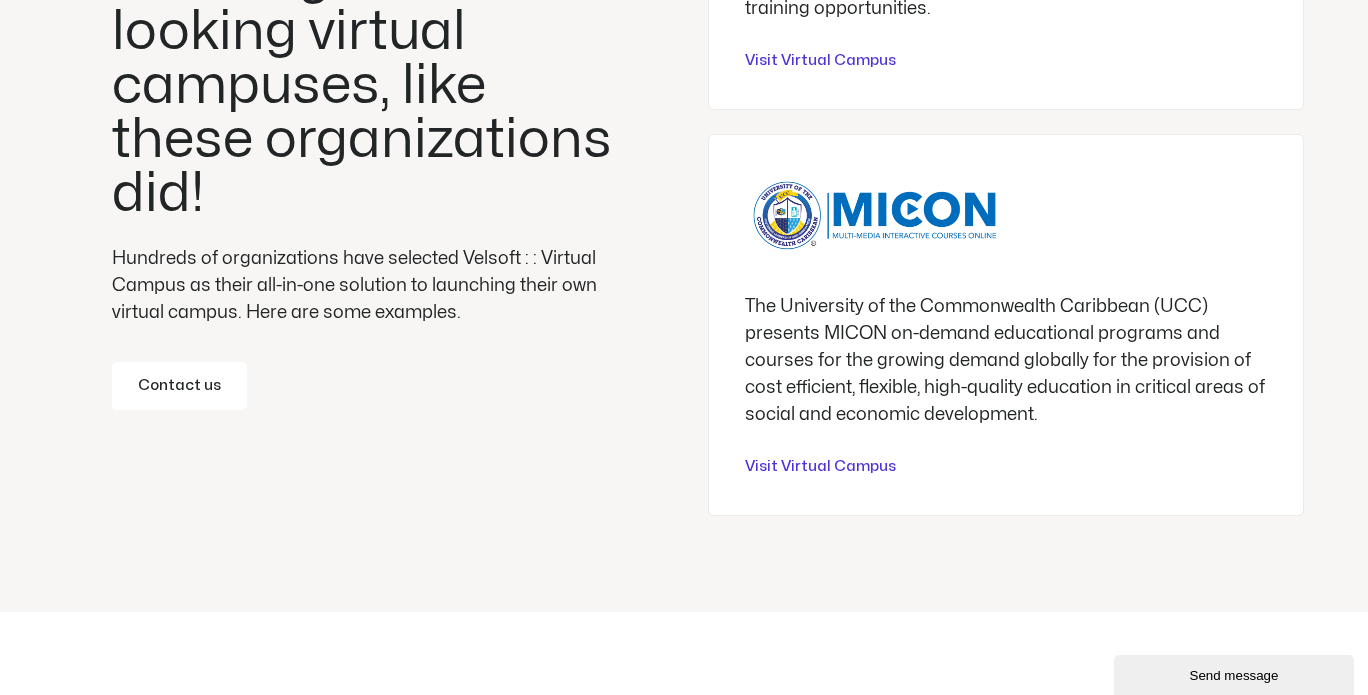 click on "Visit Virtual Campus" at bounding box center (820, 467) 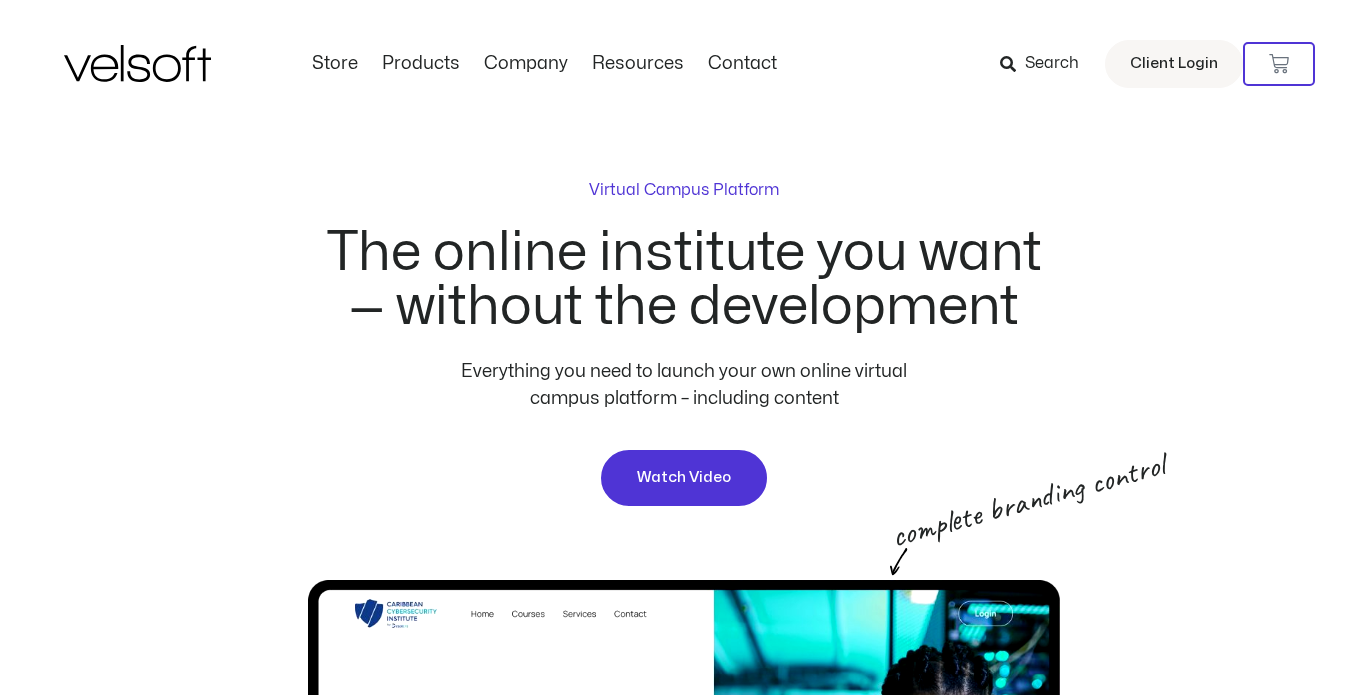 scroll, scrollTop: 5073, scrollLeft: 0, axis: vertical 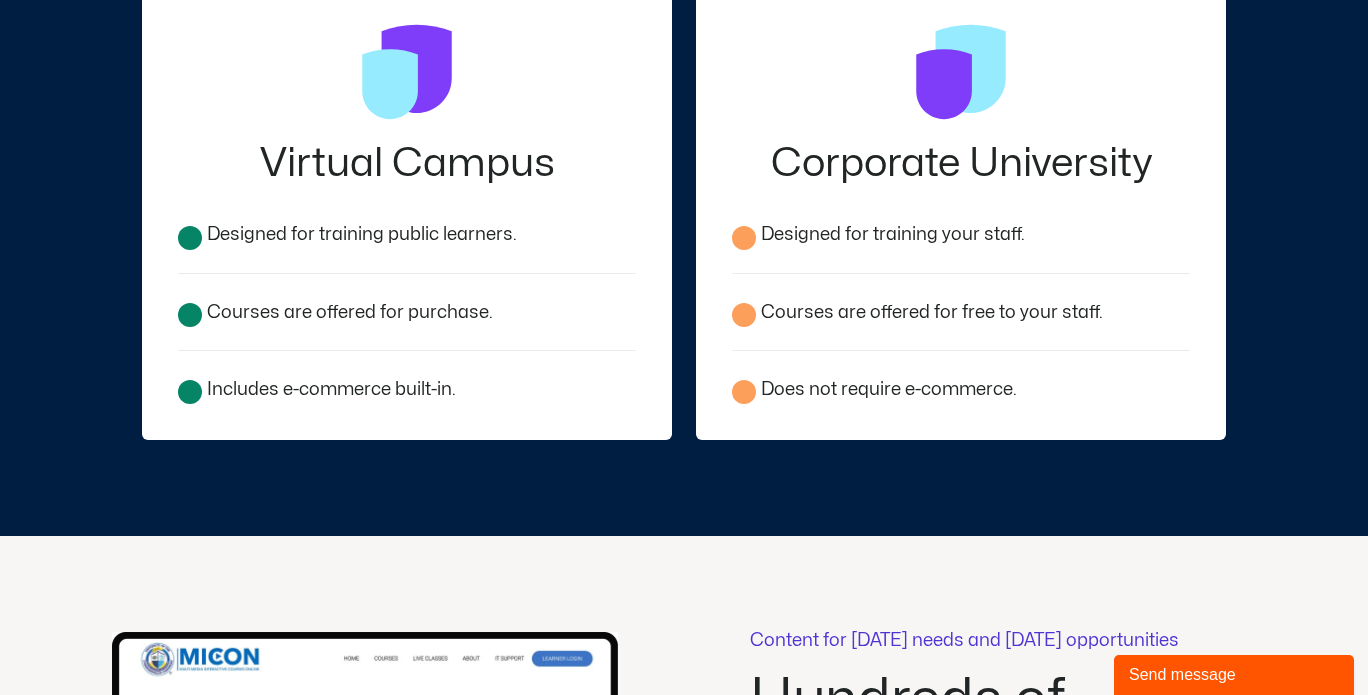 click on "Virtual Campus" at bounding box center (407, 164) 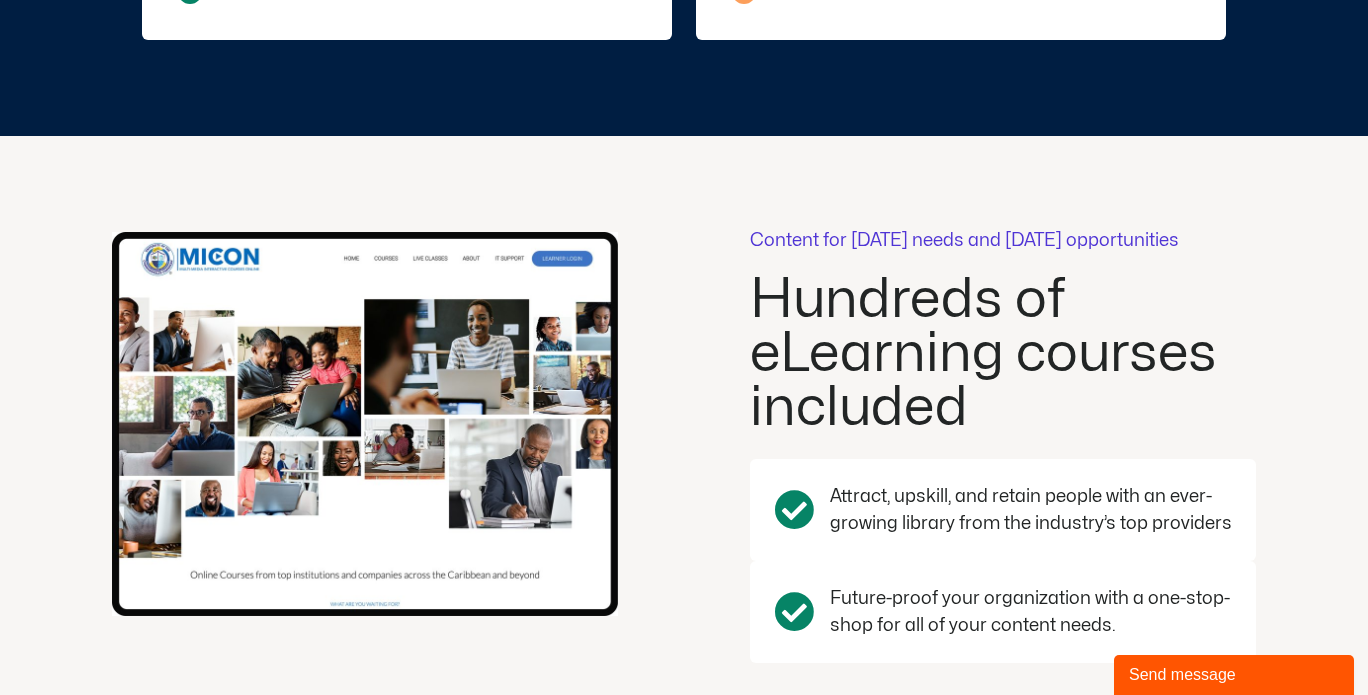 scroll, scrollTop: 3528, scrollLeft: 0, axis: vertical 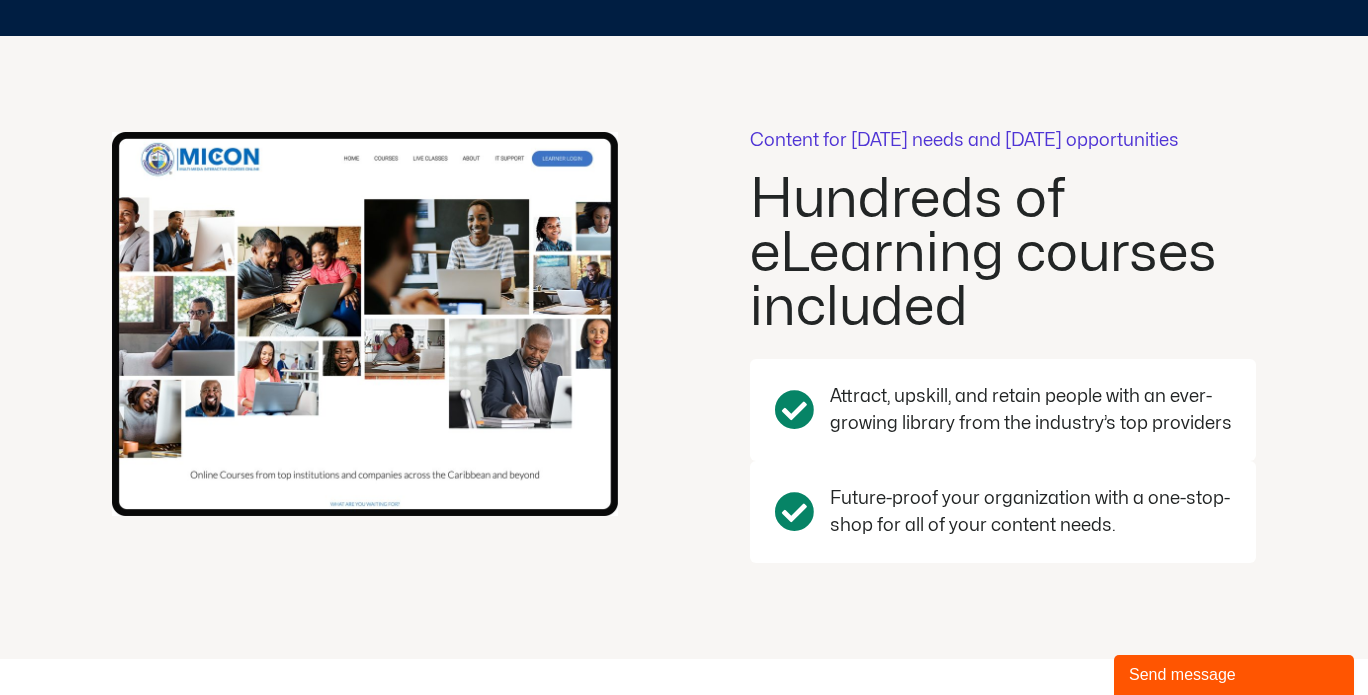 click at bounding box center [365, 324] 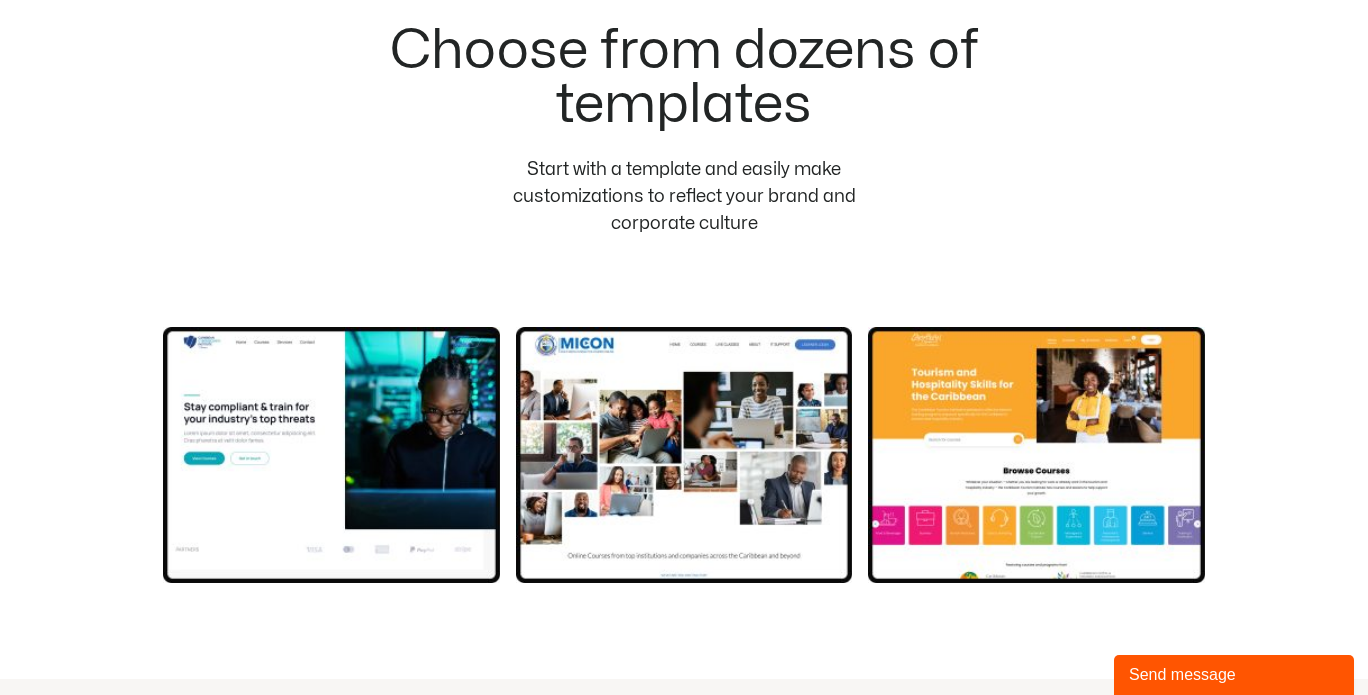 scroll, scrollTop: 4328, scrollLeft: 0, axis: vertical 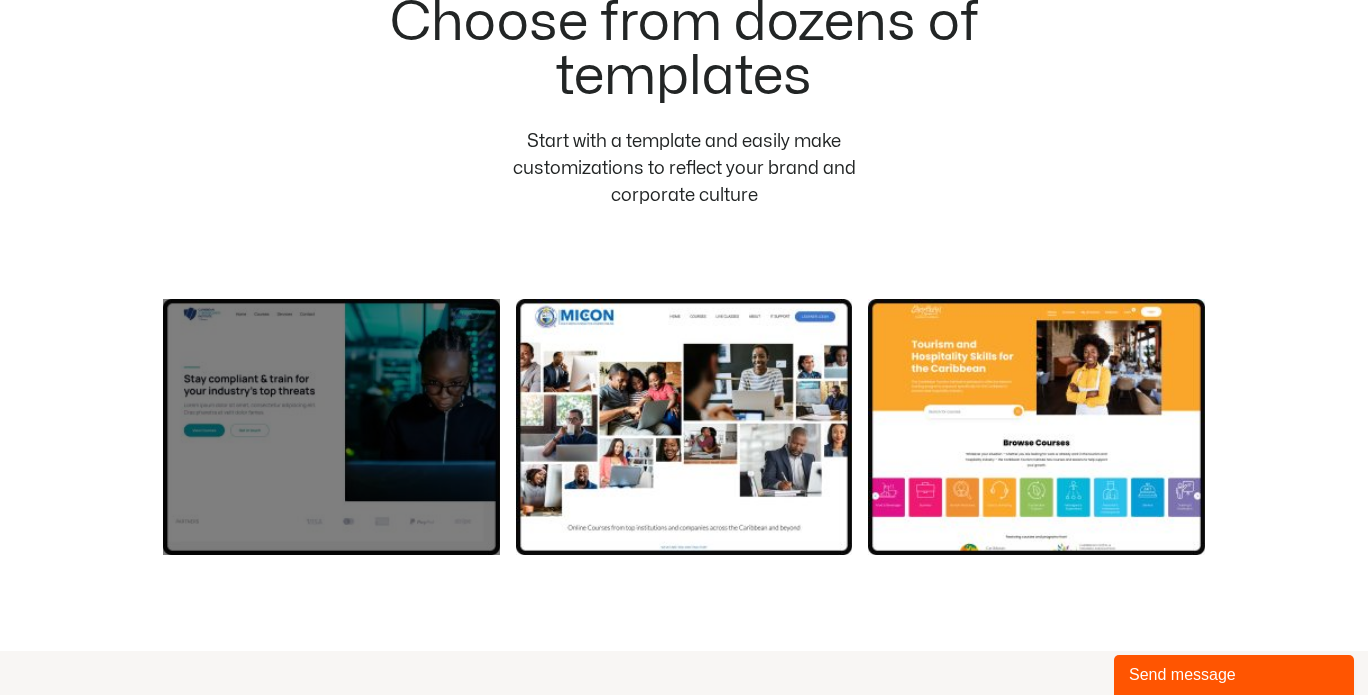 click at bounding box center [331, 427] 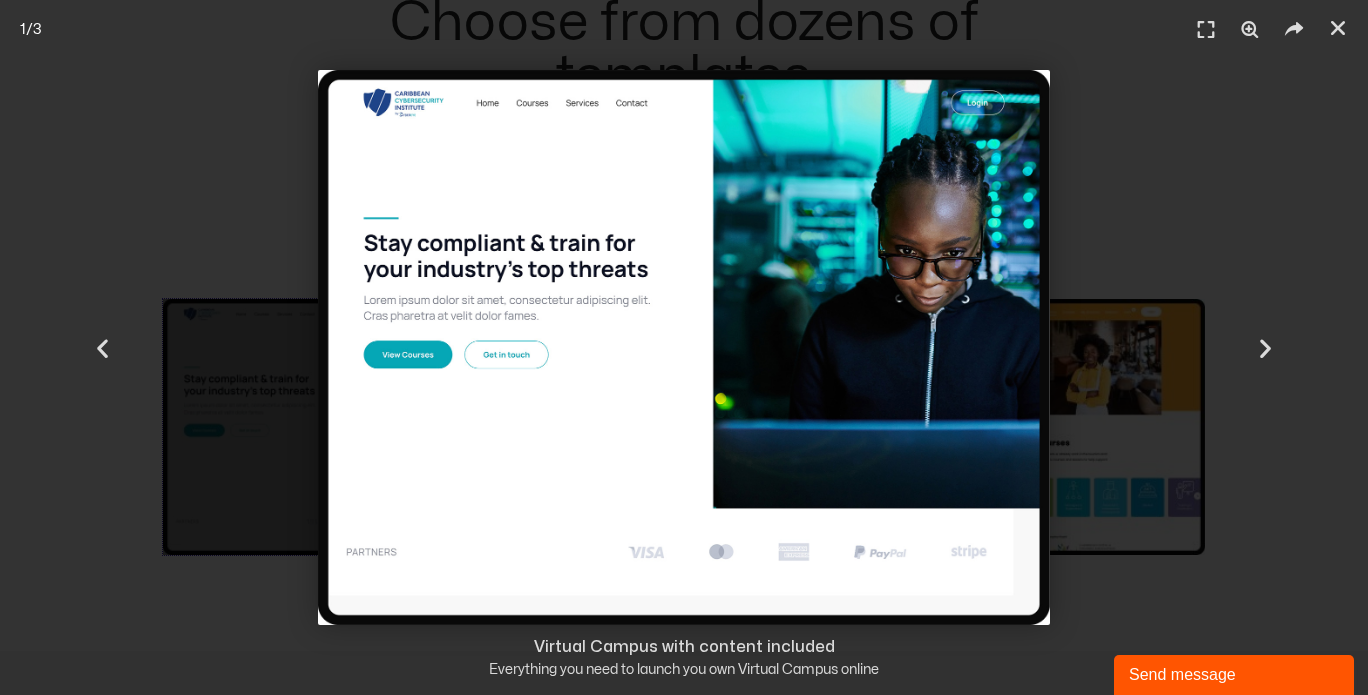 click at bounding box center (683, 347) 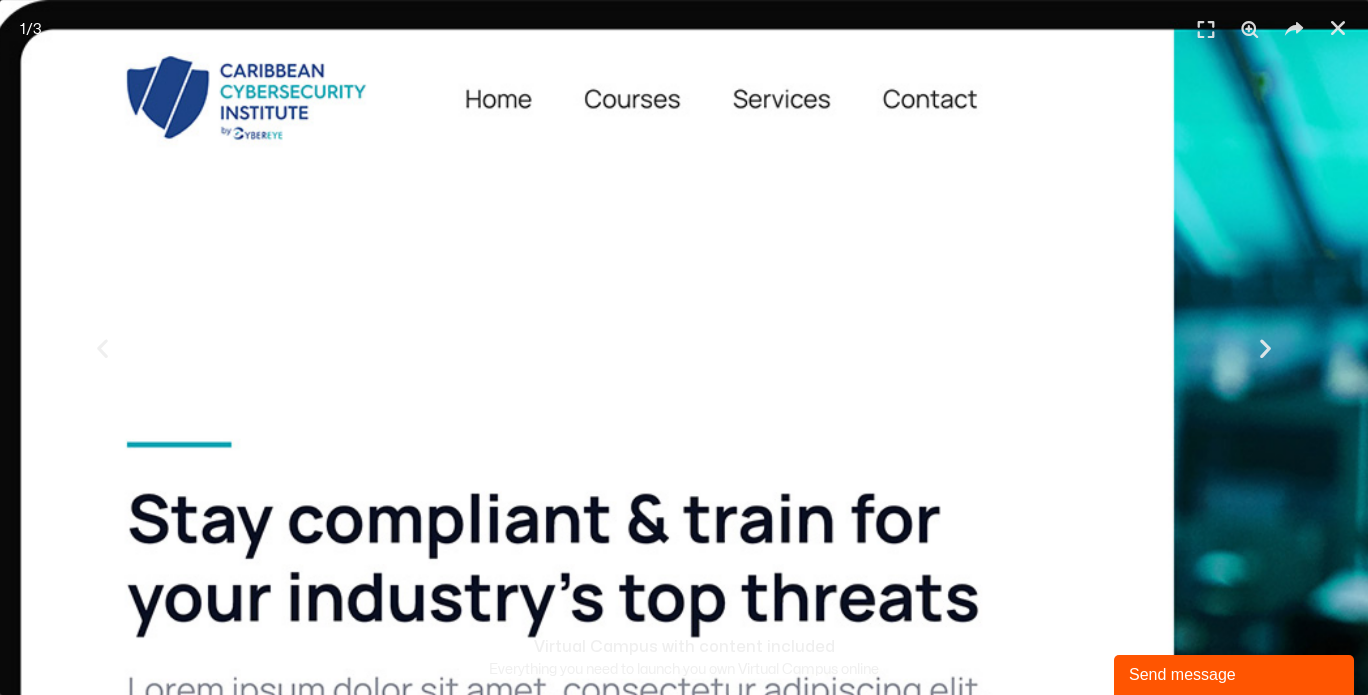 scroll, scrollTop: 4428, scrollLeft: 0, axis: vertical 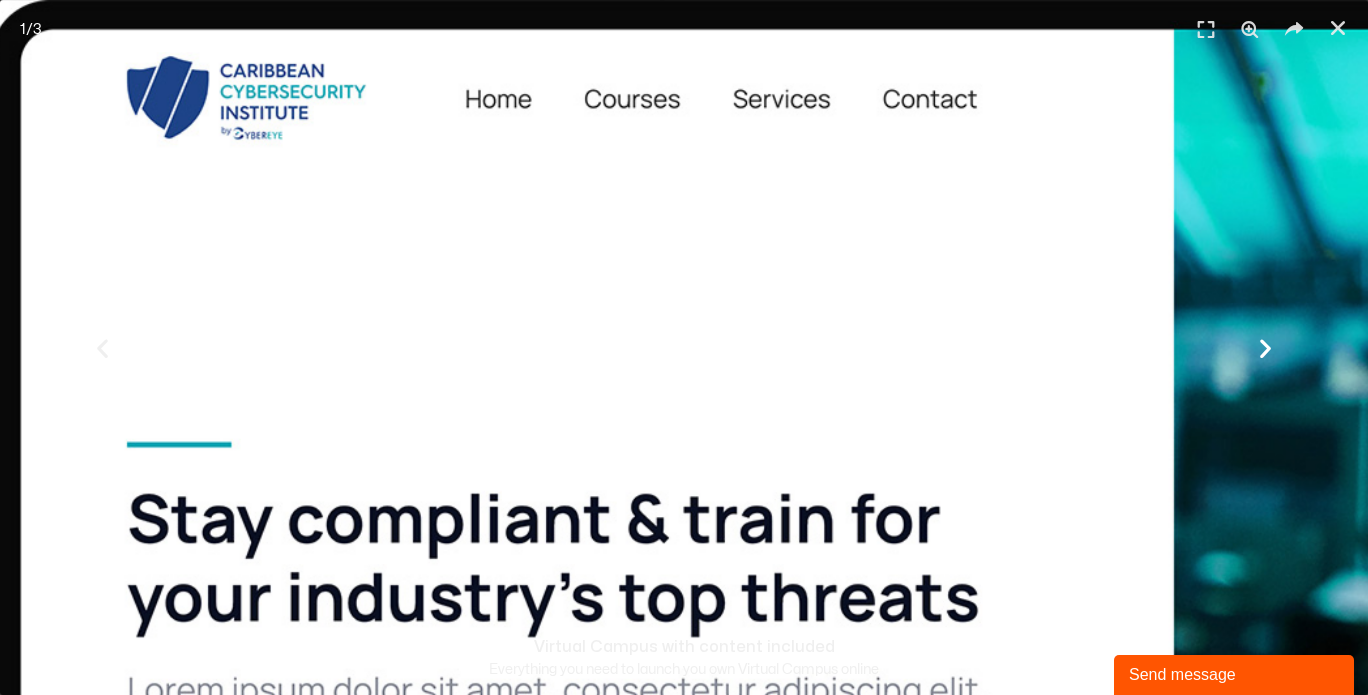 click at bounding box center (1265, 347) 